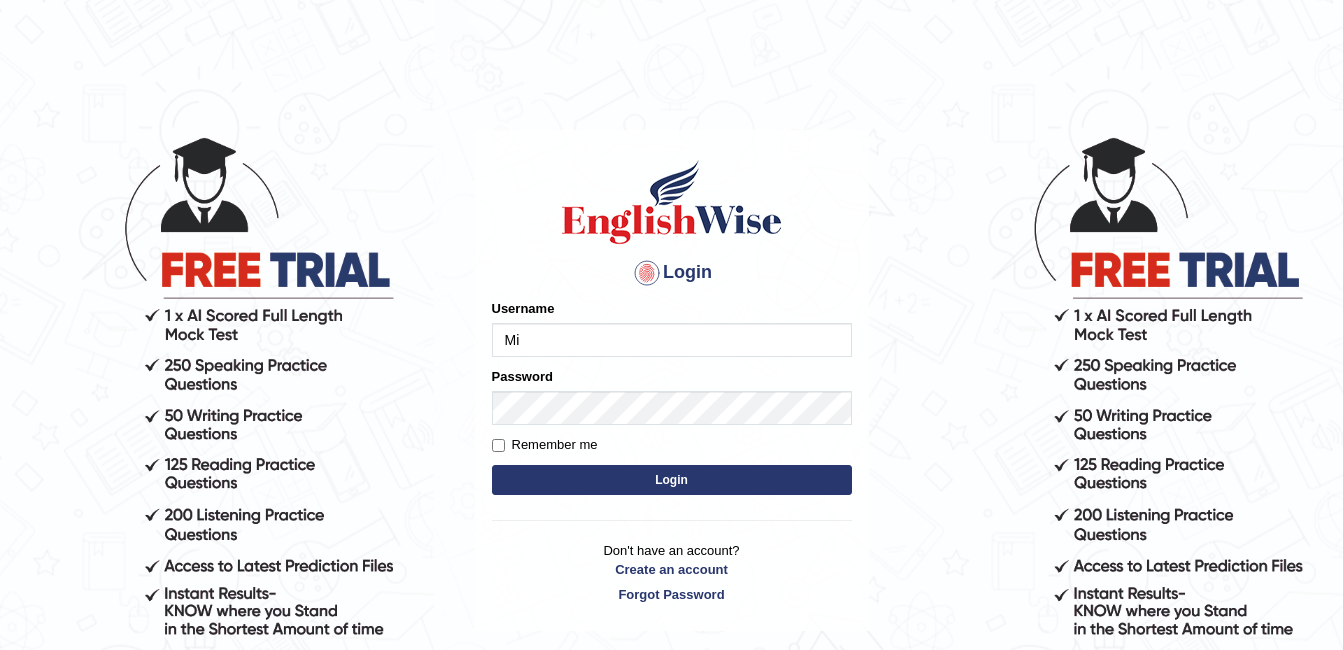 scroll, scrollTop: 0, scrollLeft: 0, axis: both 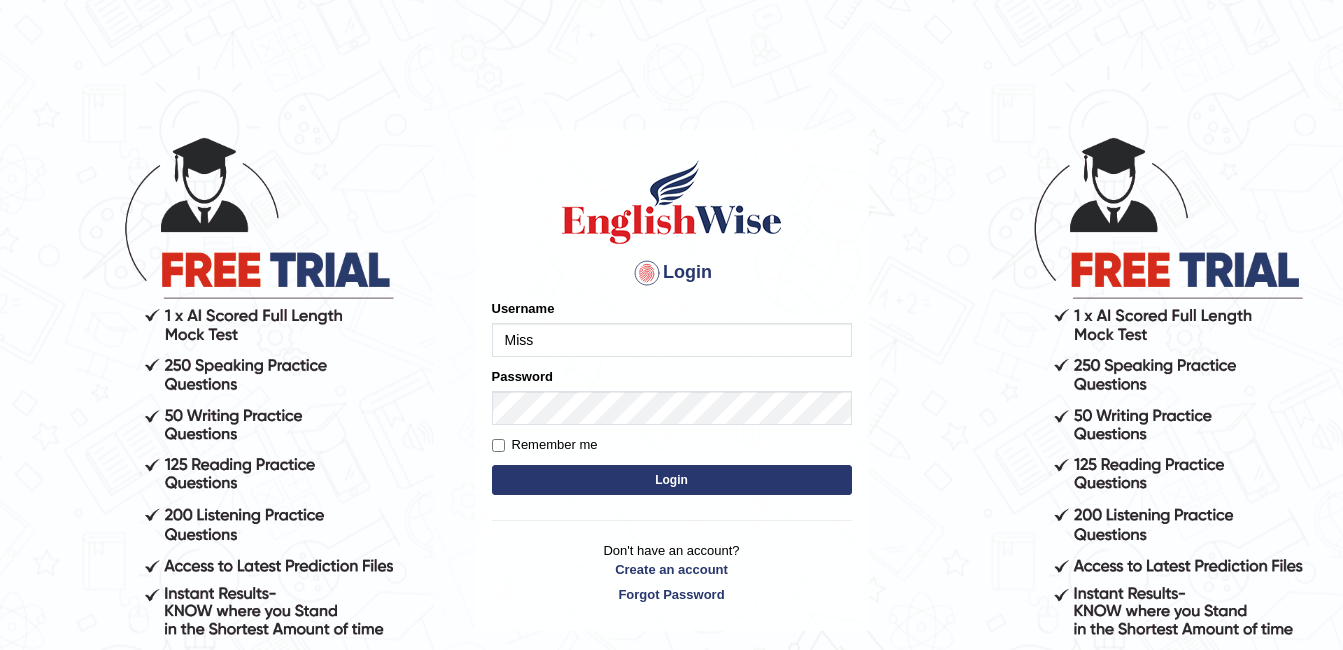type on "Missan_Gurung" 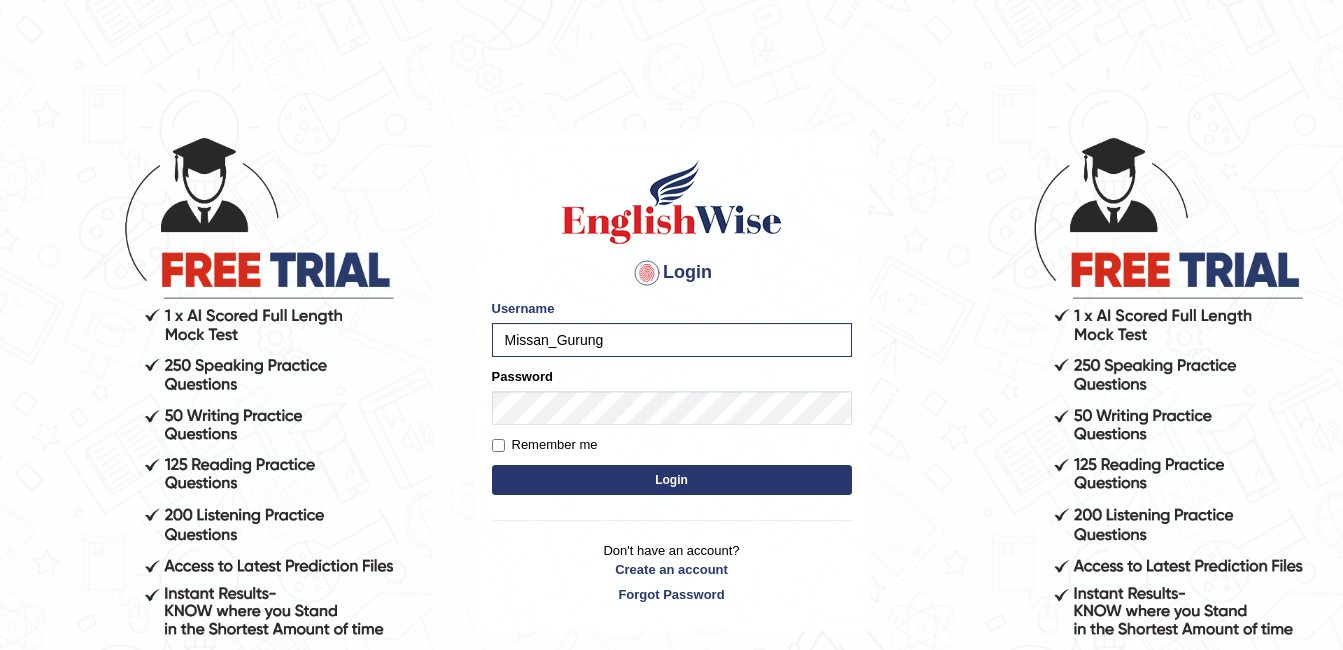 click on "Login" at bounding box center (672, 480) 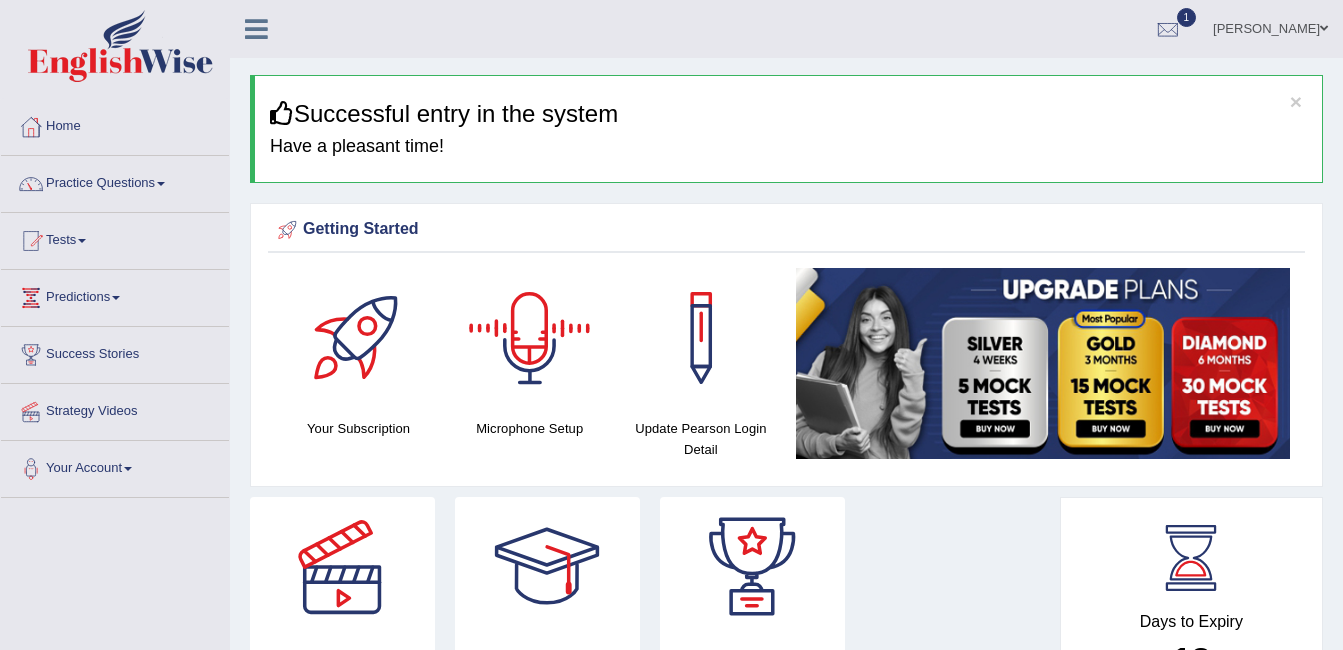 scroll, scrollTop: 0, scrollLeft: 0, axis: both 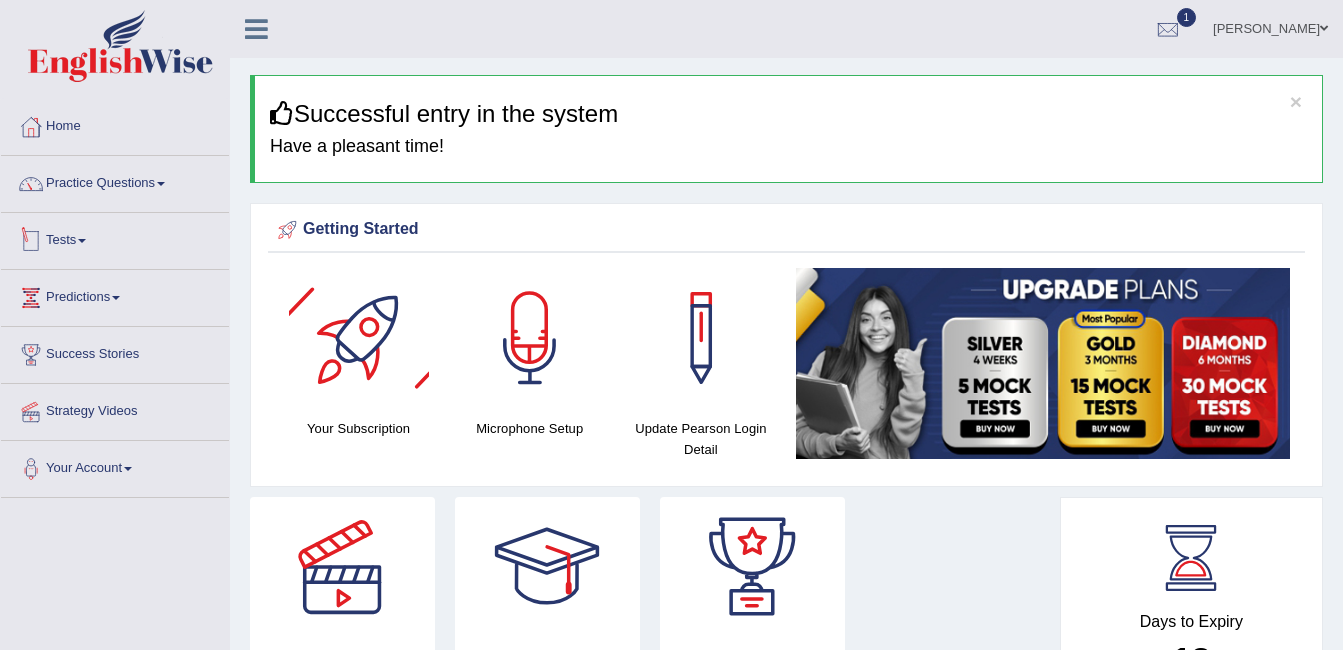 click on "Tests" at bounding box center (115, 238) 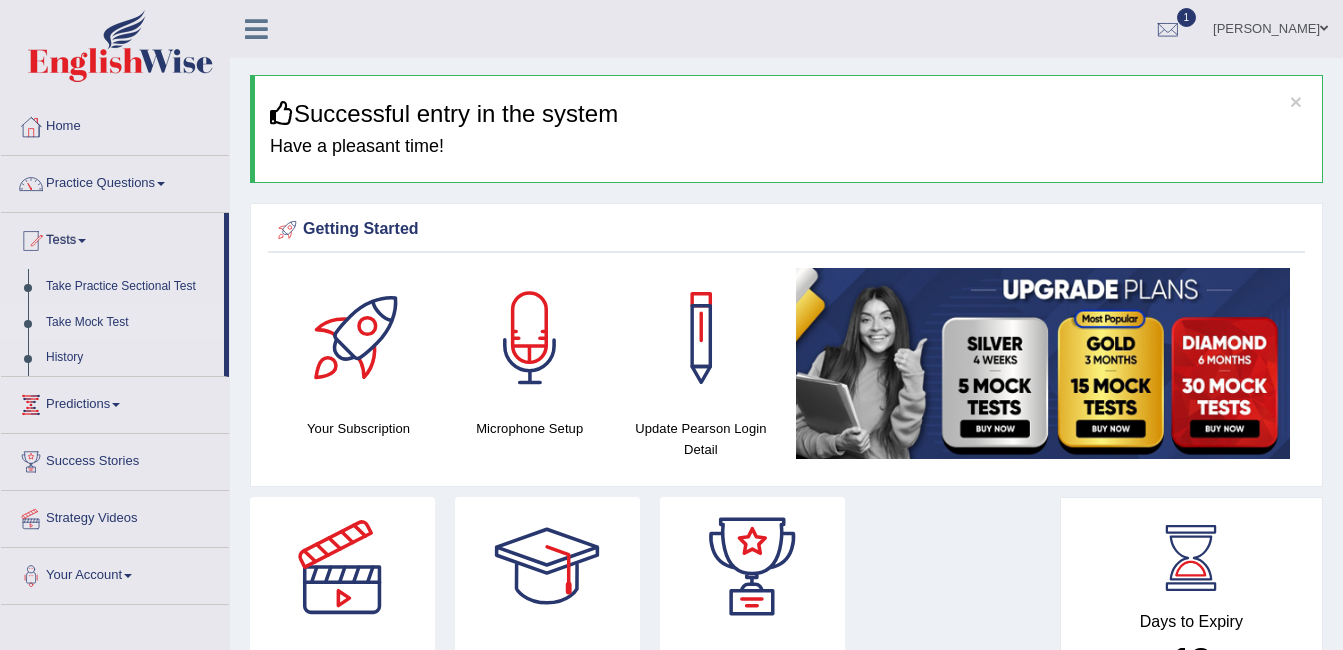 click on "Take Mock Test" at bounding box center (130, 323) 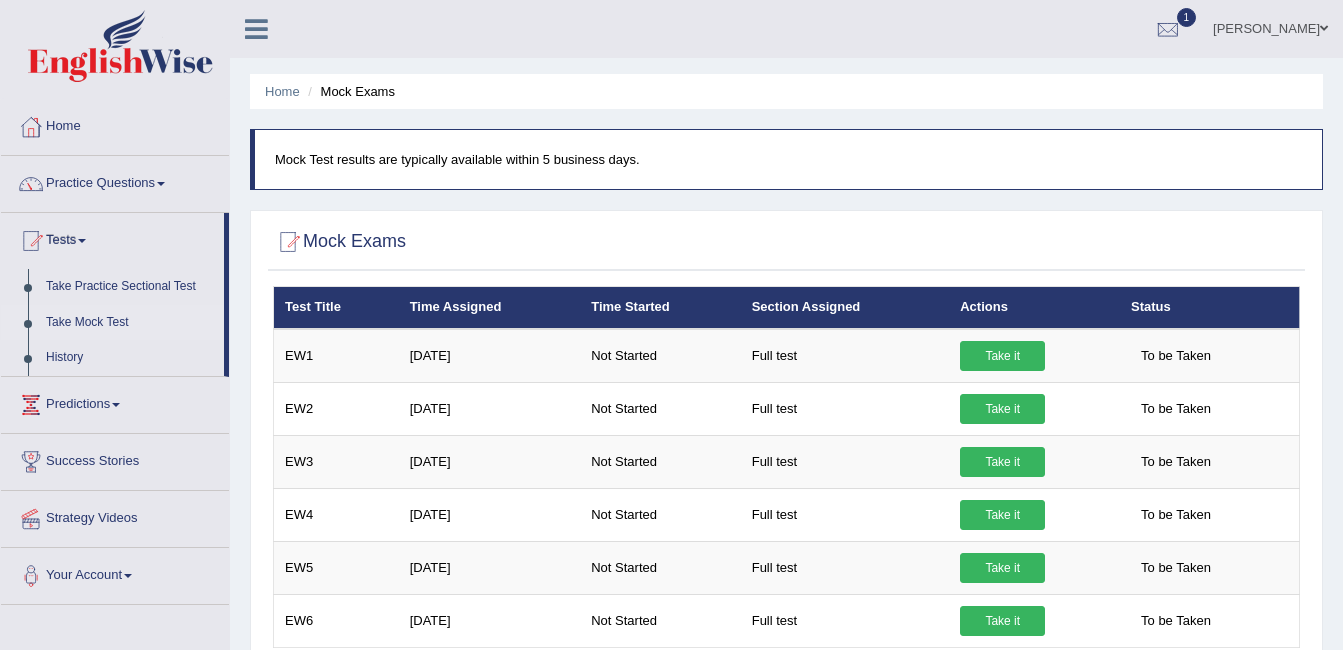 scroll, scrollTop: 0, scrollLeft: 0, axis: both 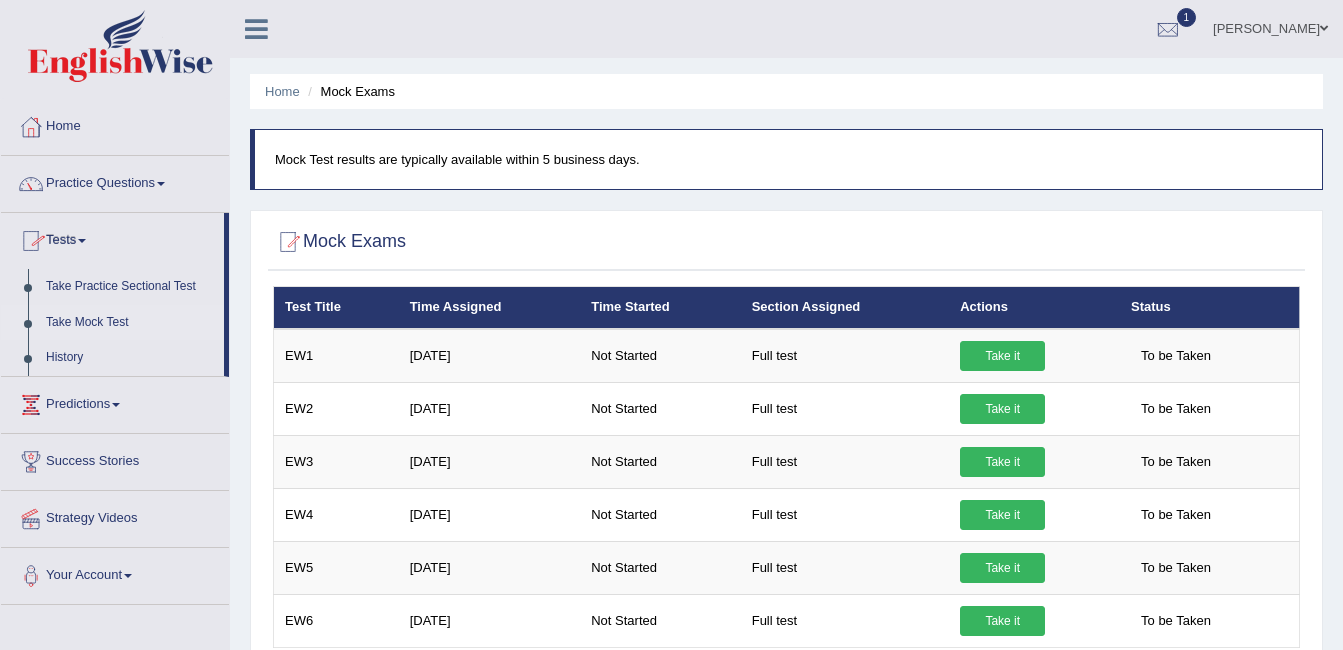 click on "Practice Questions   Speaking Practice Read Aloud
Repeat Sentence
Describe Image
Re-tell Lecture
Answer Short Question
Writing Practice  Summarize Written Text
Write Essay
Reading Practice  Reading & Writing: Fill In The Blanks
Choose Multiple Answers
Re-order Paragraphs
Fill In The Blanks
Choose Single Answer
Listening Practice  Summarize Spoken Text
Highlight Incorrect Words
Highlight Correct Summary
Select Missing Word
Choose Single Answer
Choose Multiple Answers
Fill In The Blanks
Write From Dictation
Pronunciation" at bounding box center [115, 184] 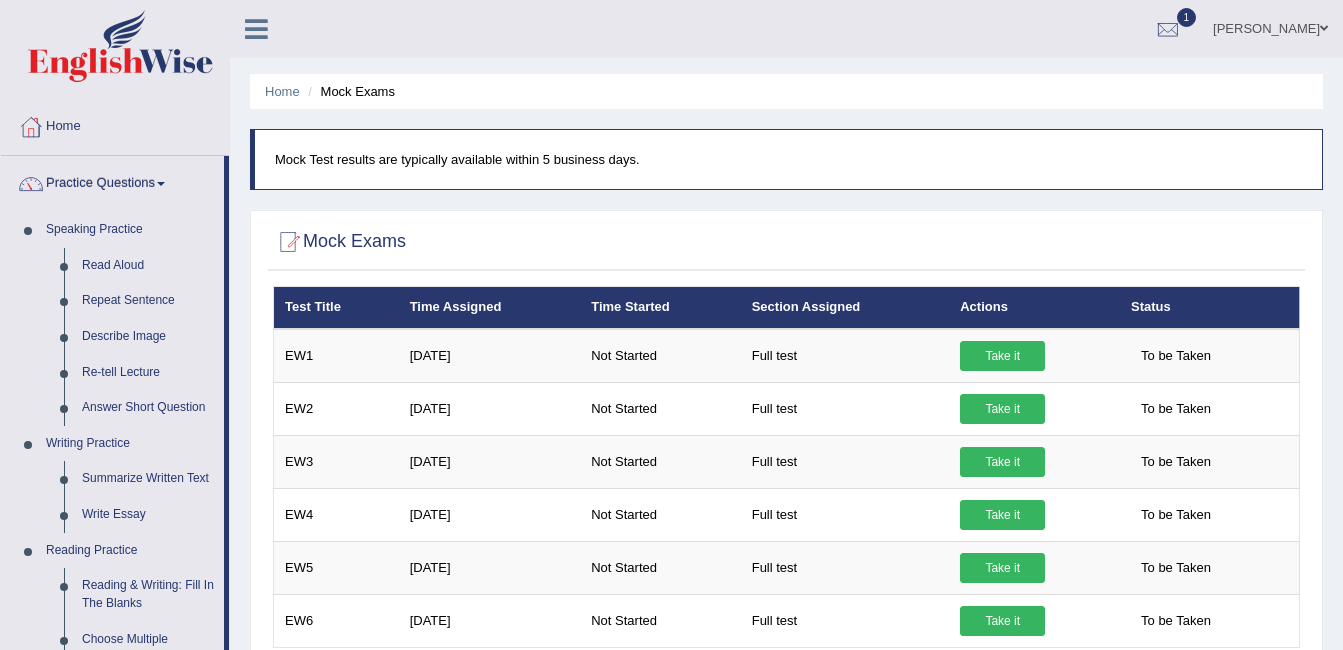 click on "Practice Questions   Speaking Practice Read Aloud
Repeat Sentence
Describe Image
Re-tell Lecture
Answer Short Question
Writing Practice  Summarize Written Text
Write Essay
Reading Practice  Reading & Writing: Fill In The Blanks
Choose Multiple Answers
Re-order Paragraphs
Fill In The Blanks
Choose Single Answer
Listening Practice  Summarize Spoken Text
Highlight Incorrect Words
Highlight Correct Summary
Select Missing Word
Choose Single Answer
Choose Multiple Answers
Fill In The Blanks
Write From Dictation
Pronunciation" at bounding box center [115, 674] 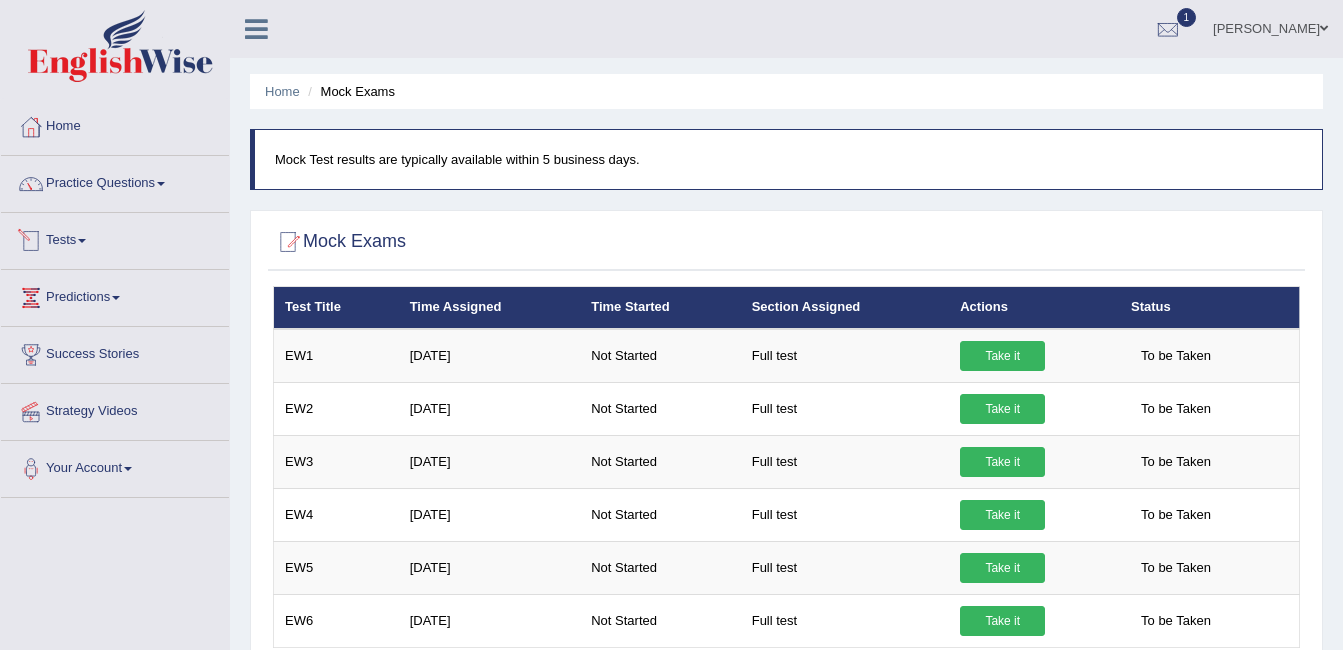 click on "Practice Questions   Speaking Practice Read Aloud
Repeat Sentence
Describe Image
Re-tell Lecture
Answer Short Question
Writing Practice  Summarize Written Text
Write Essay
Reading Practice  Reading & Writing: Fill In The Blanks
Choose Multiple Answers
Re-order Paragraphs
Fill In The Blanks
Choose Single Answer
Listening Practice  Summarize Spoken Text
Highlight Incorrect Words
Highlight Correct Summary
Select Missing Word
Choose Single Answer
Choose Multiple Answers
Fill In The Blanks
Write From Dictation
Pronunciation" at bounding box center [115, 184] 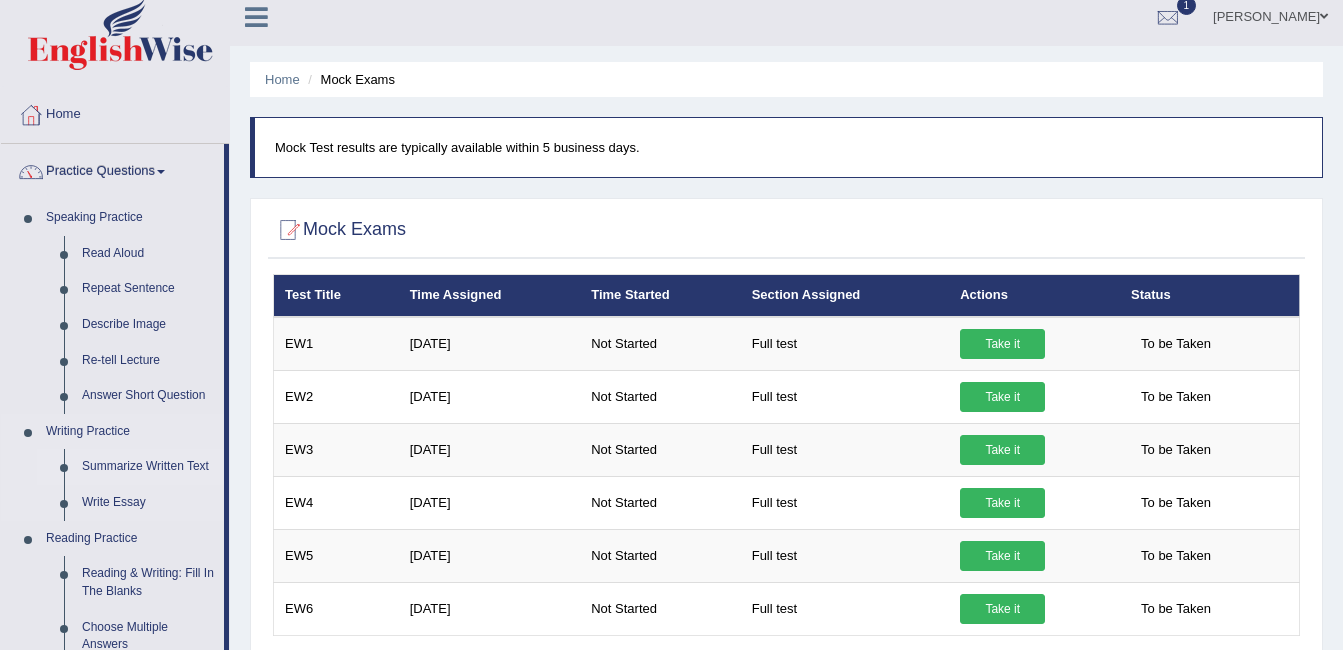 scroll, scrollTop: 0, scrollLeft: 0, axis: both 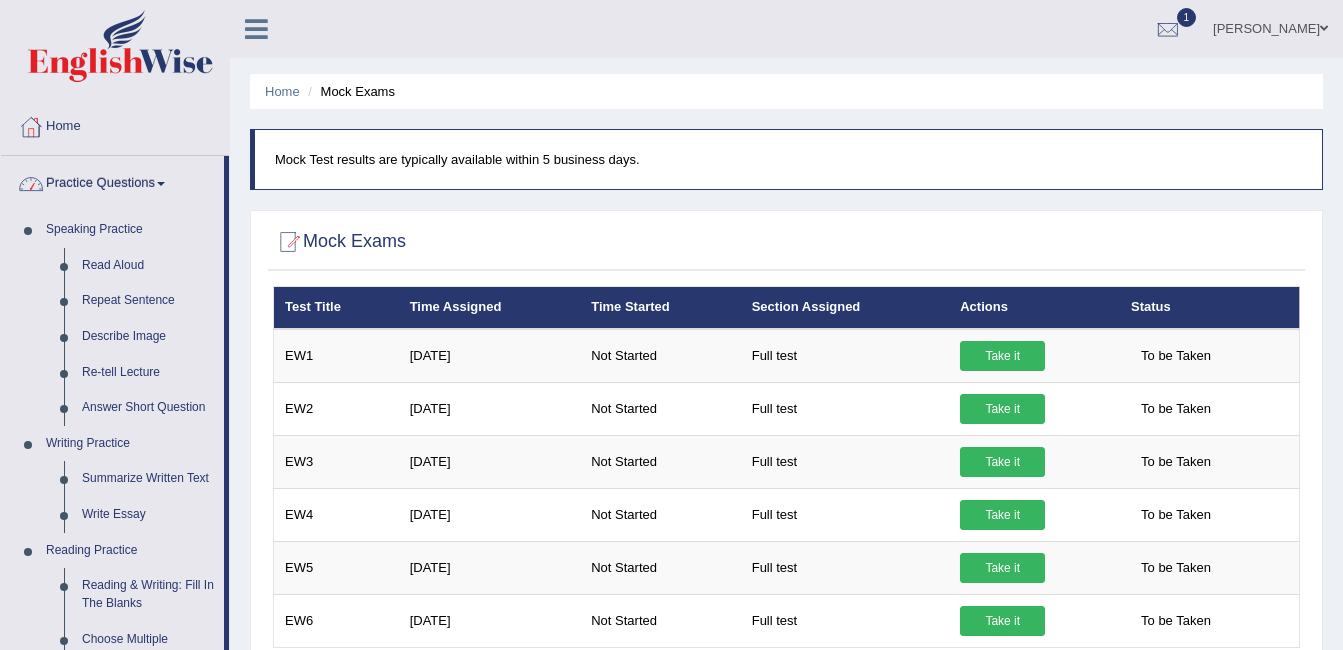 click on "Practice Questions" at bounding box center [112, 181] 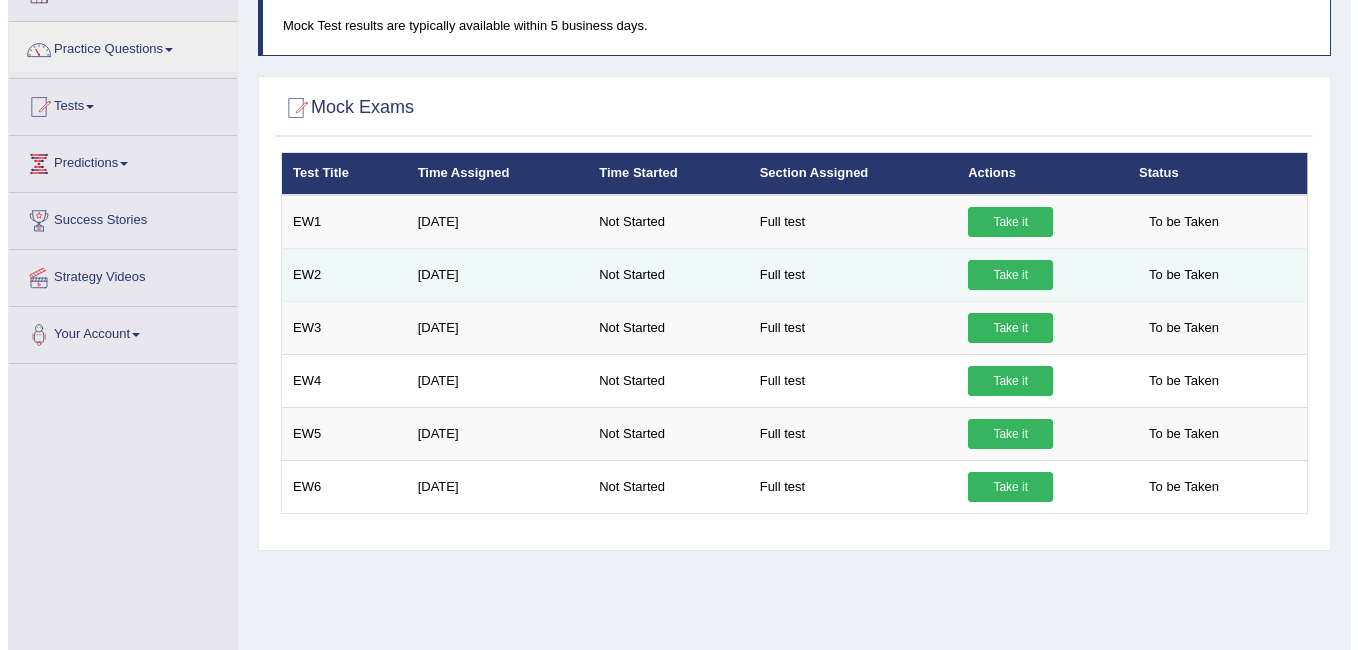 scroll, scrollTop: 100, scrollLeft: 0, axis: vertical 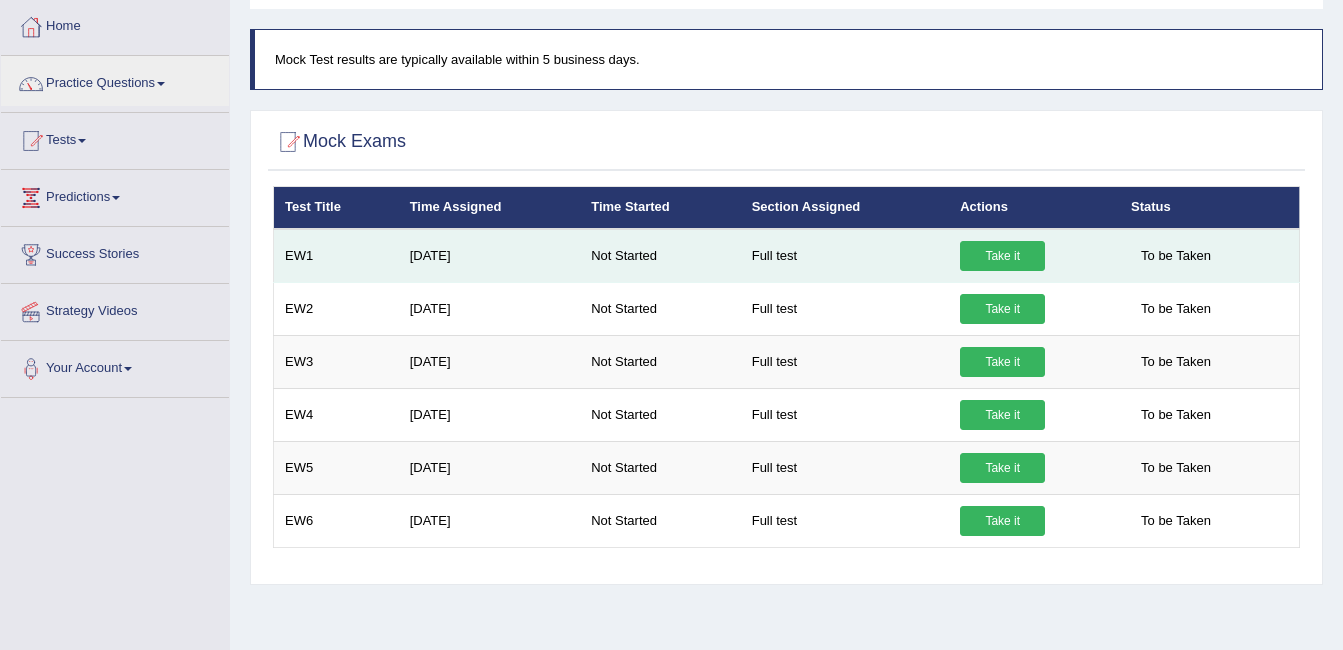 click on "Take it" at bounding box center [1002, 256] 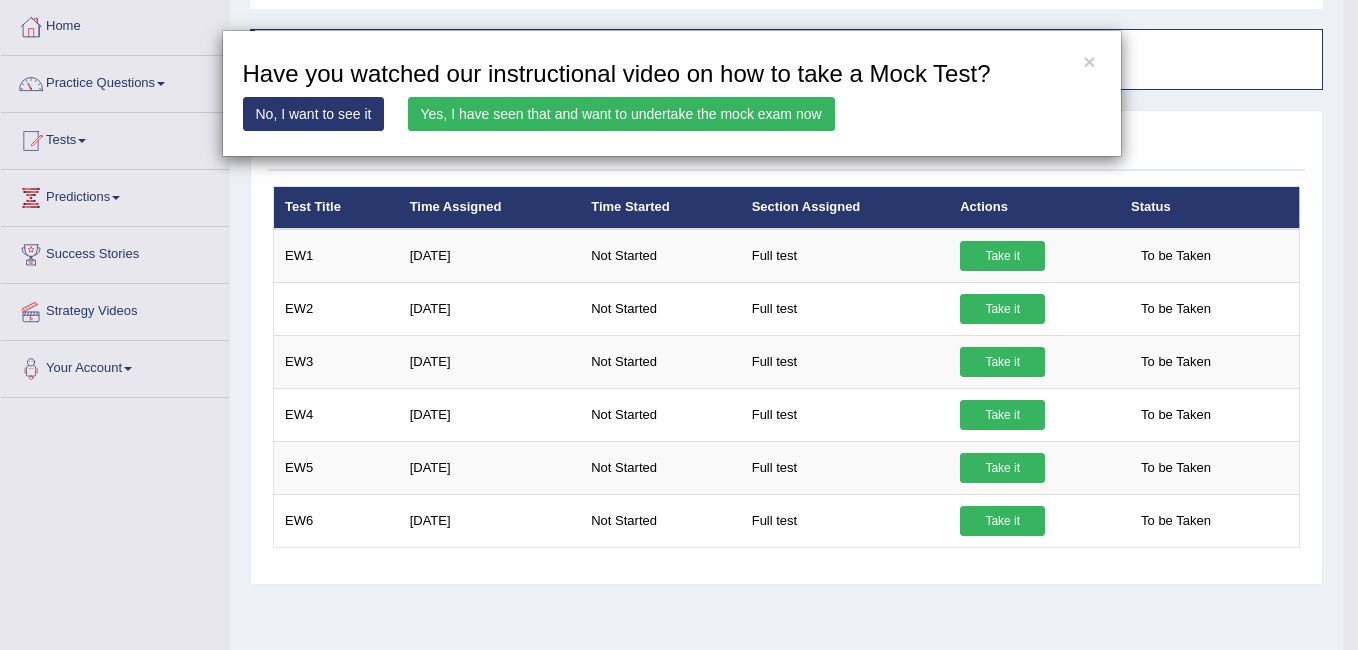 click on "Yes, I have seen that and want to undertake the mock exam now" at bounding box center (621, 114) 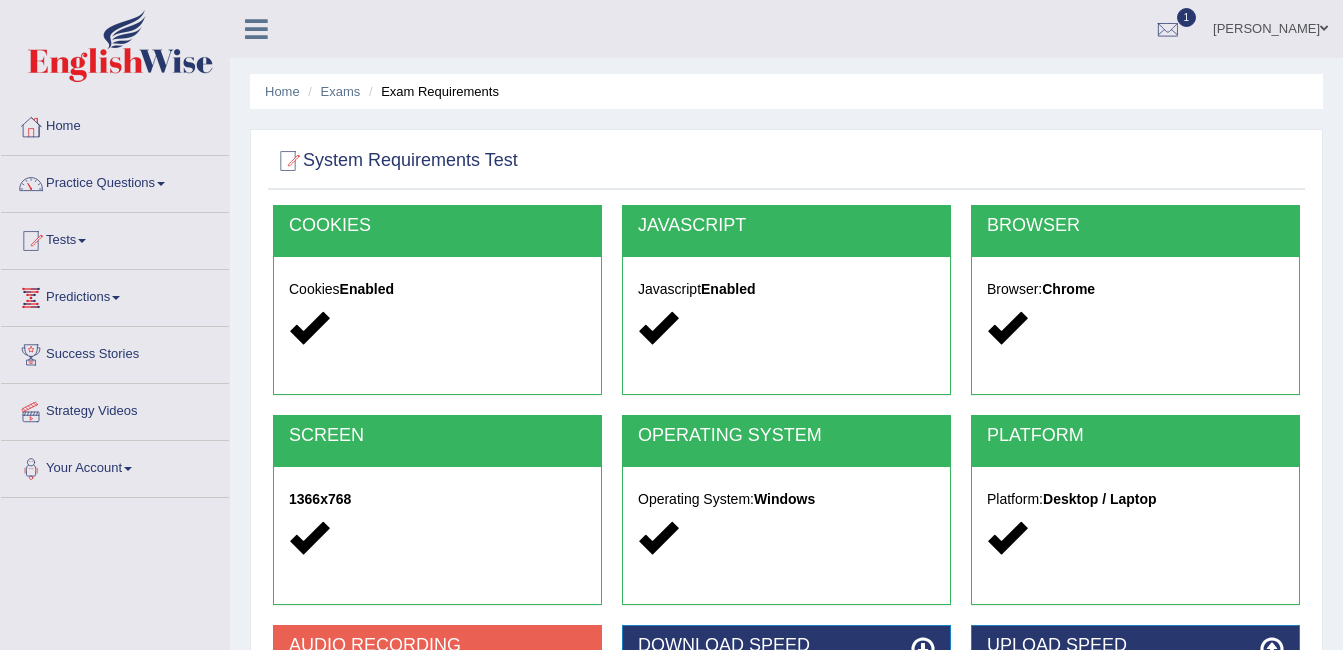 scroll, scrollTop: 0, scrollLeft: 0, axis: both 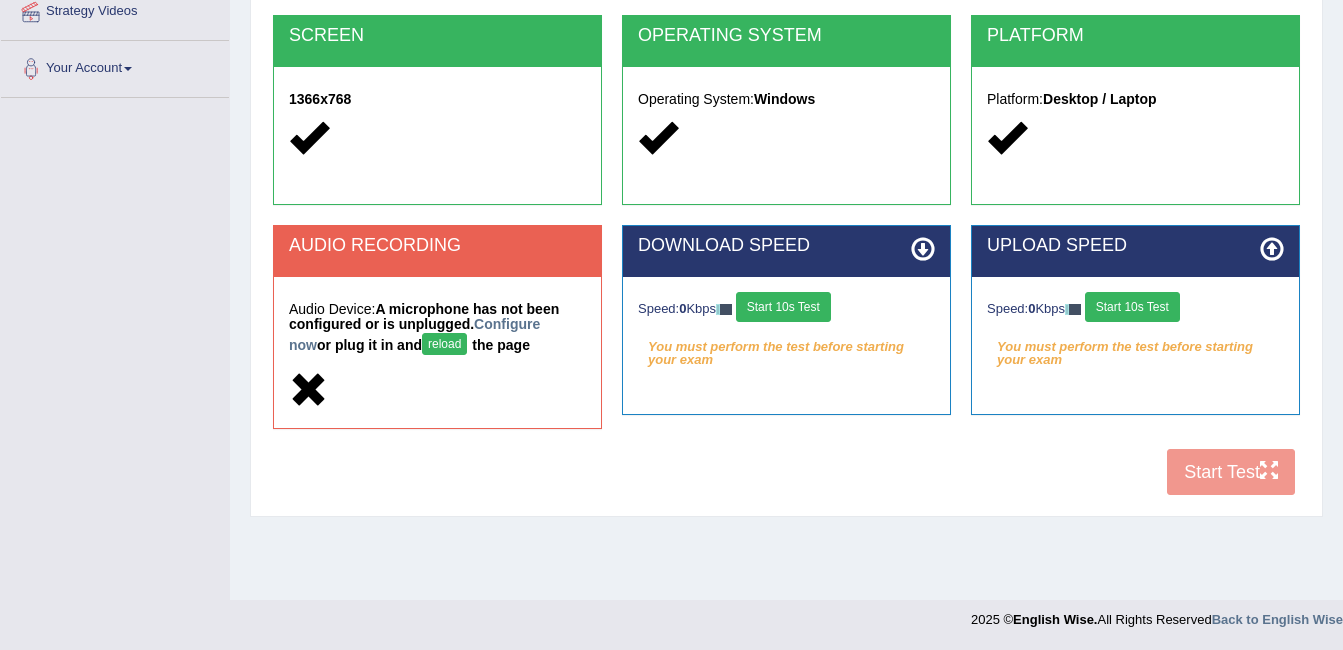 click on "reload" at bounding box center [444, 344] 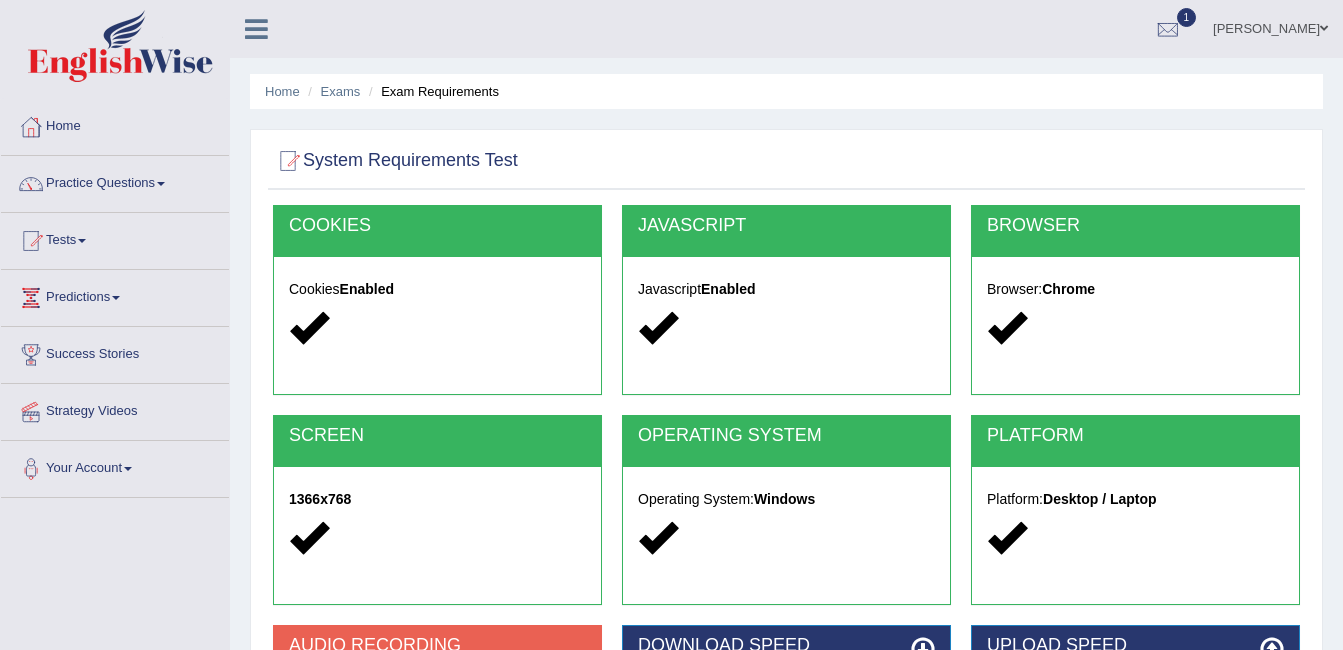 scroll, scrollTop: 400, scrollLeft: 0, axis: vertical 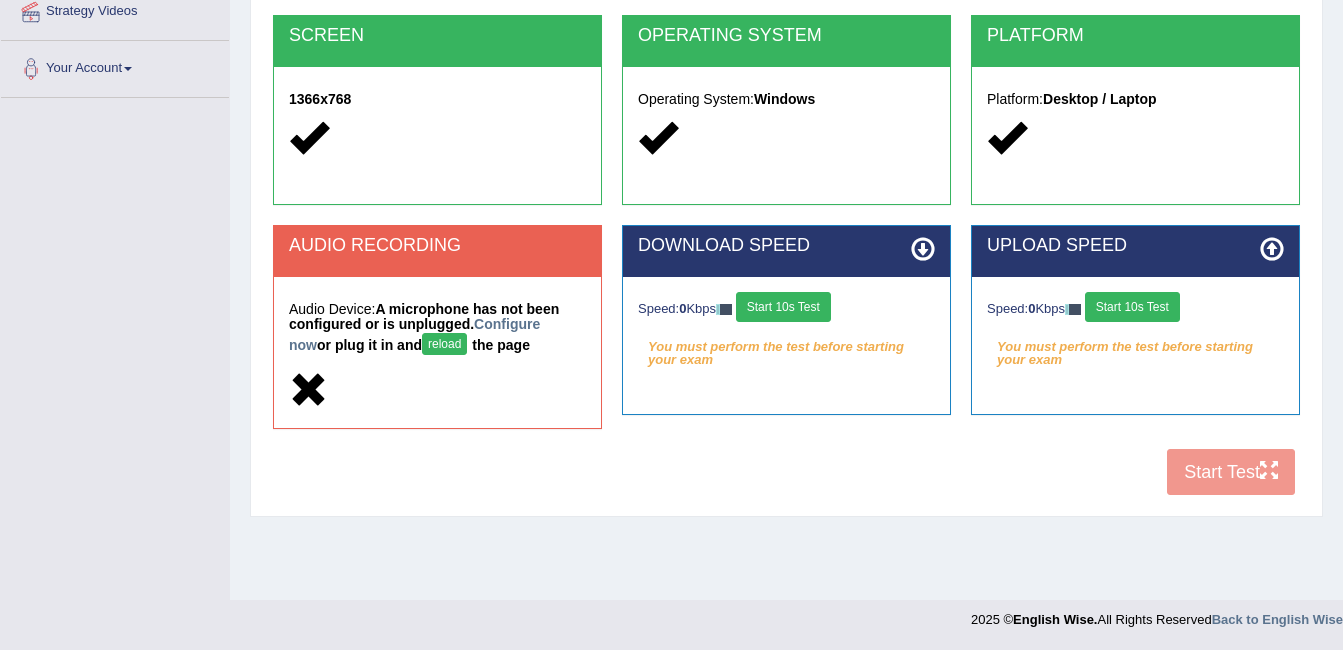 click on "reload" at bounding box center [444, 344] 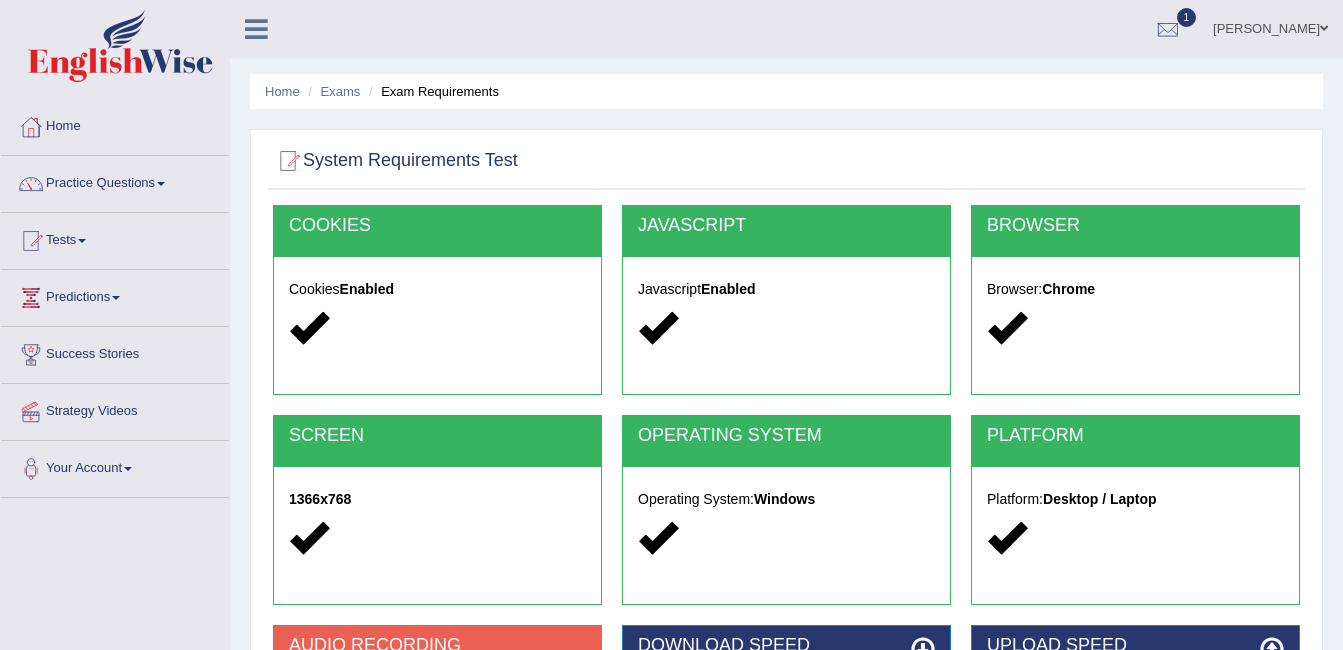 scroll, scrollTop: 400, scrollLeft: 0, axis: vertical 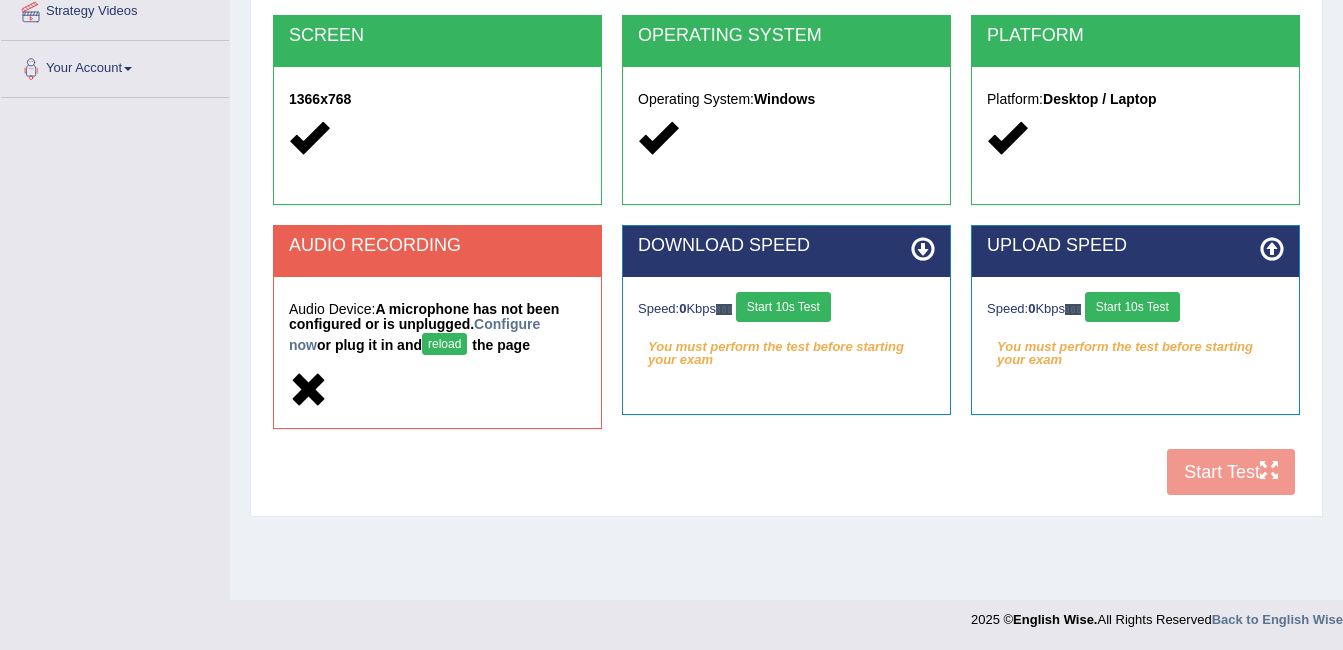 click on "reload" at bounding box center [444, 344] 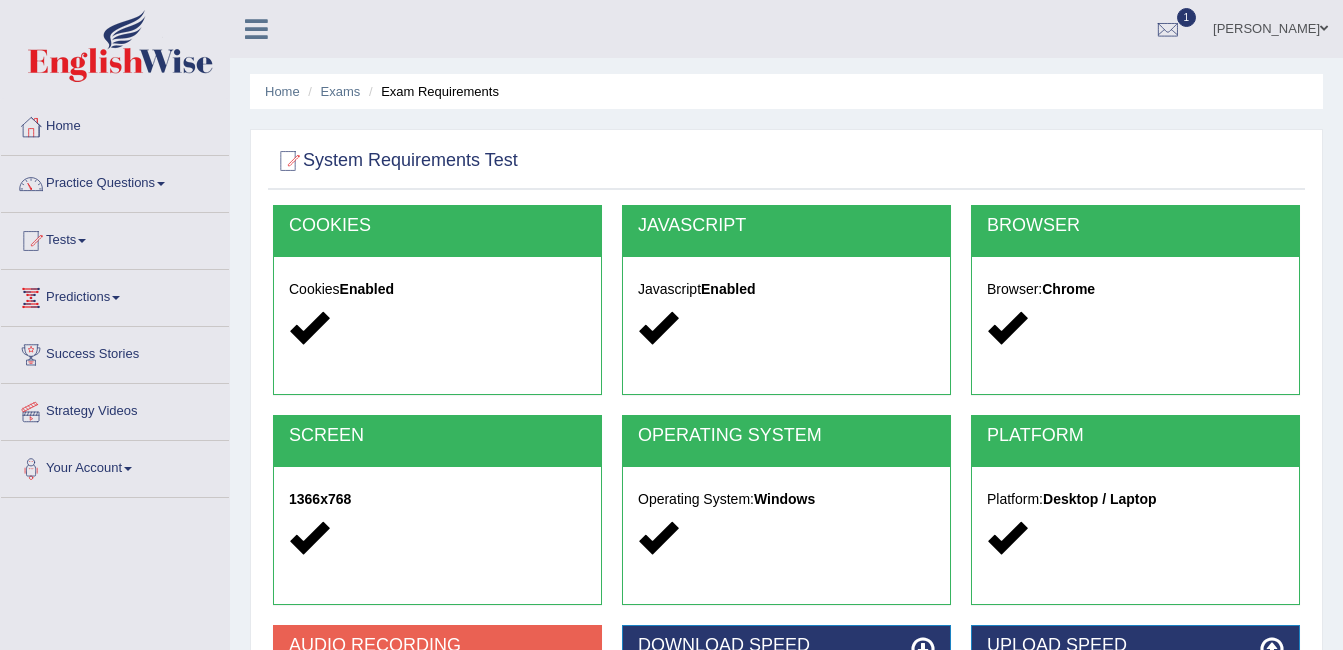scroll, scrollTop: 400, scrollLeft: 0, axis: vertical 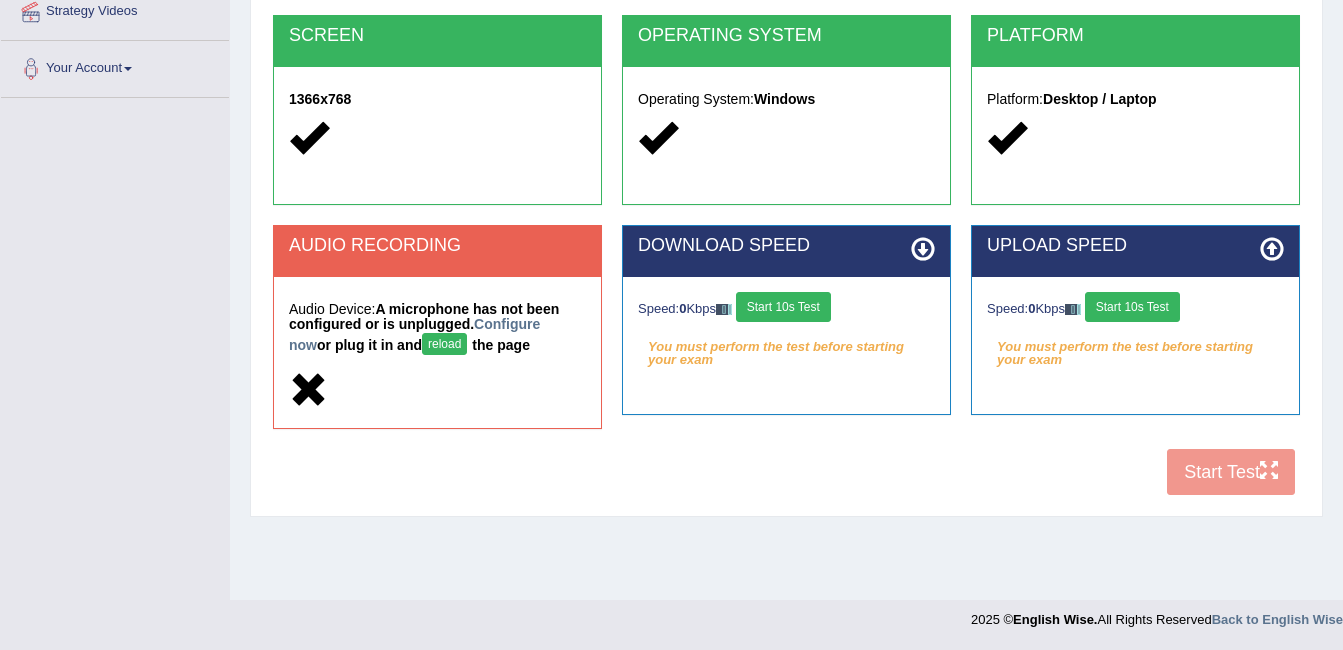 click on "reload" at bounding box center (444, 344) 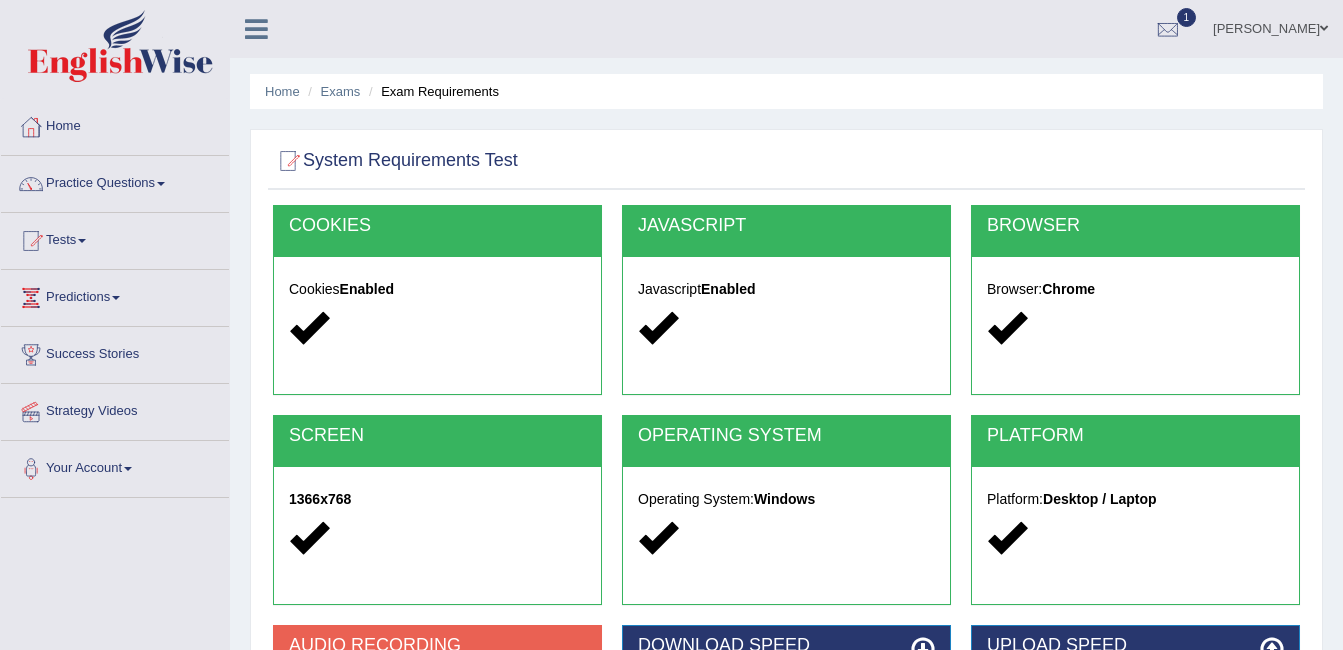 scroll, scrollTop: 400, scrollLeft: 0, axis: vertical 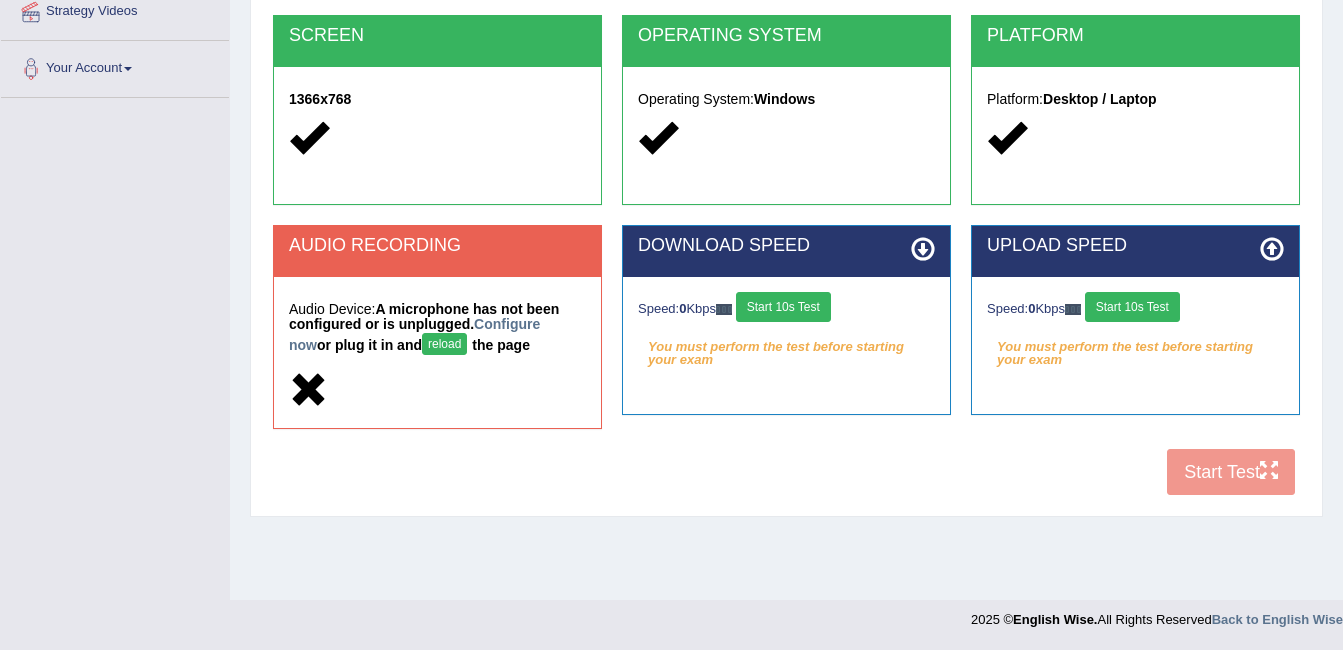click on "reload" at bounding box center (444, 344) 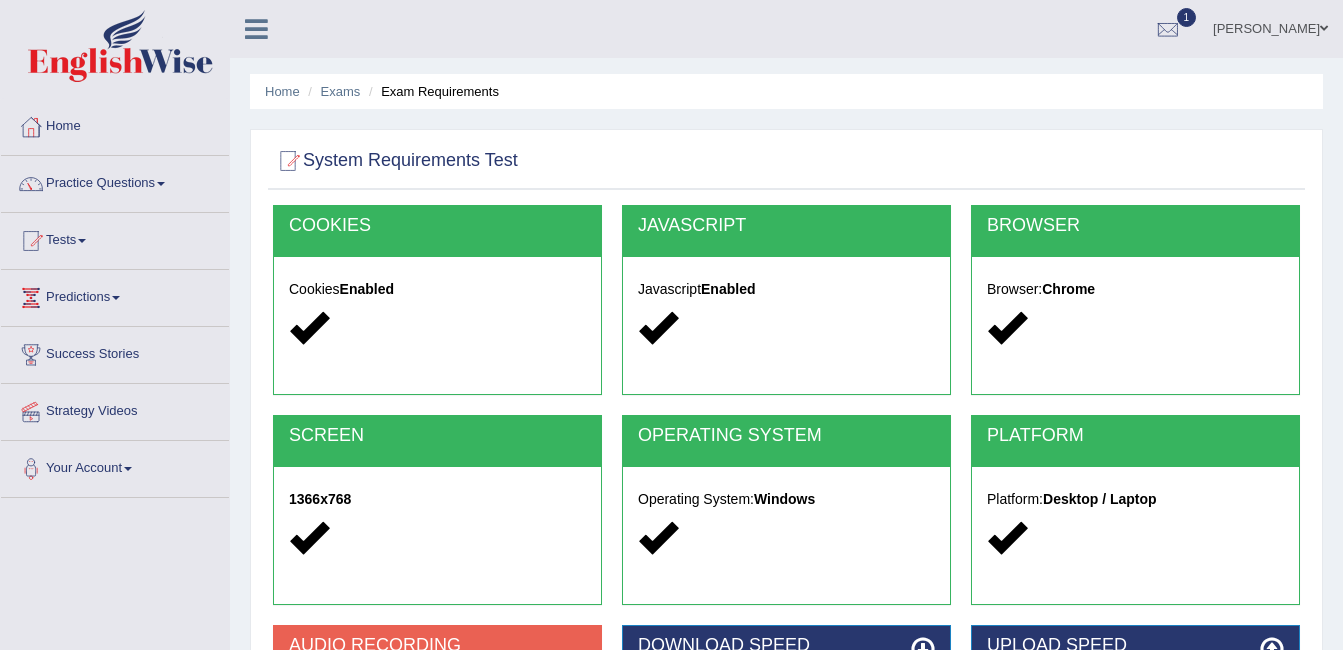 scroll, scrollTop: 400, scrollLeft: 0, axis: vertical 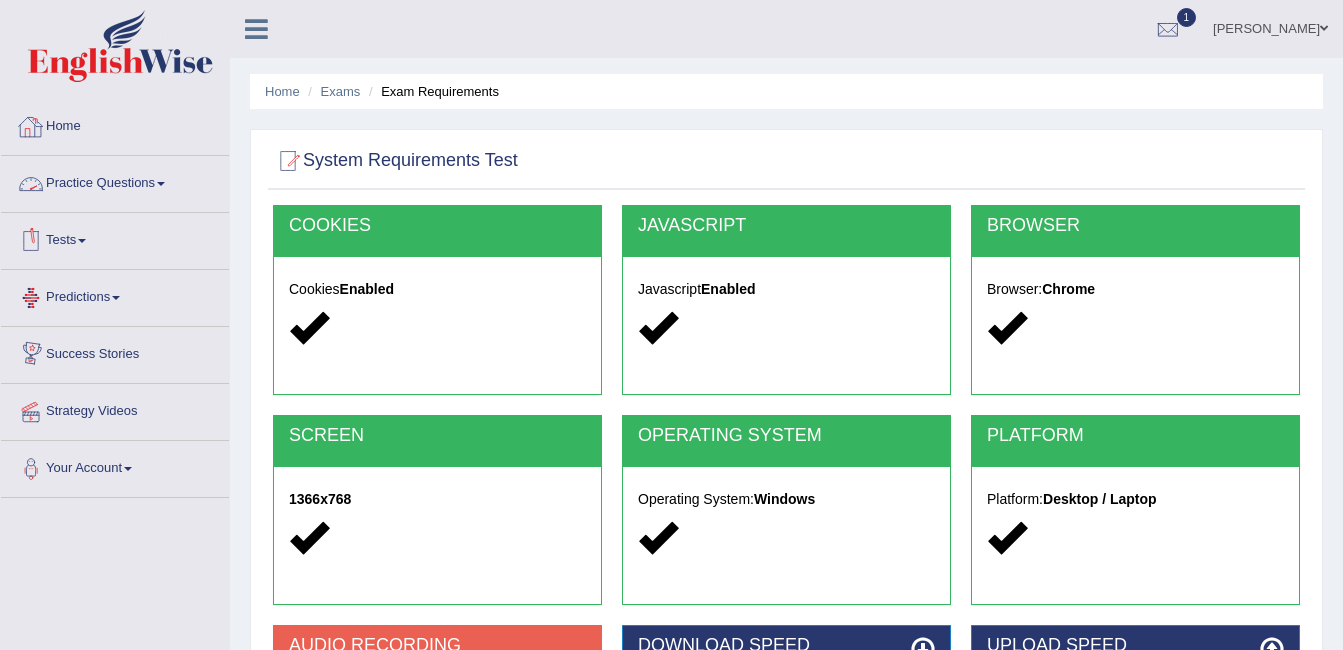 click on "Home" at bounding box center [115, 124] 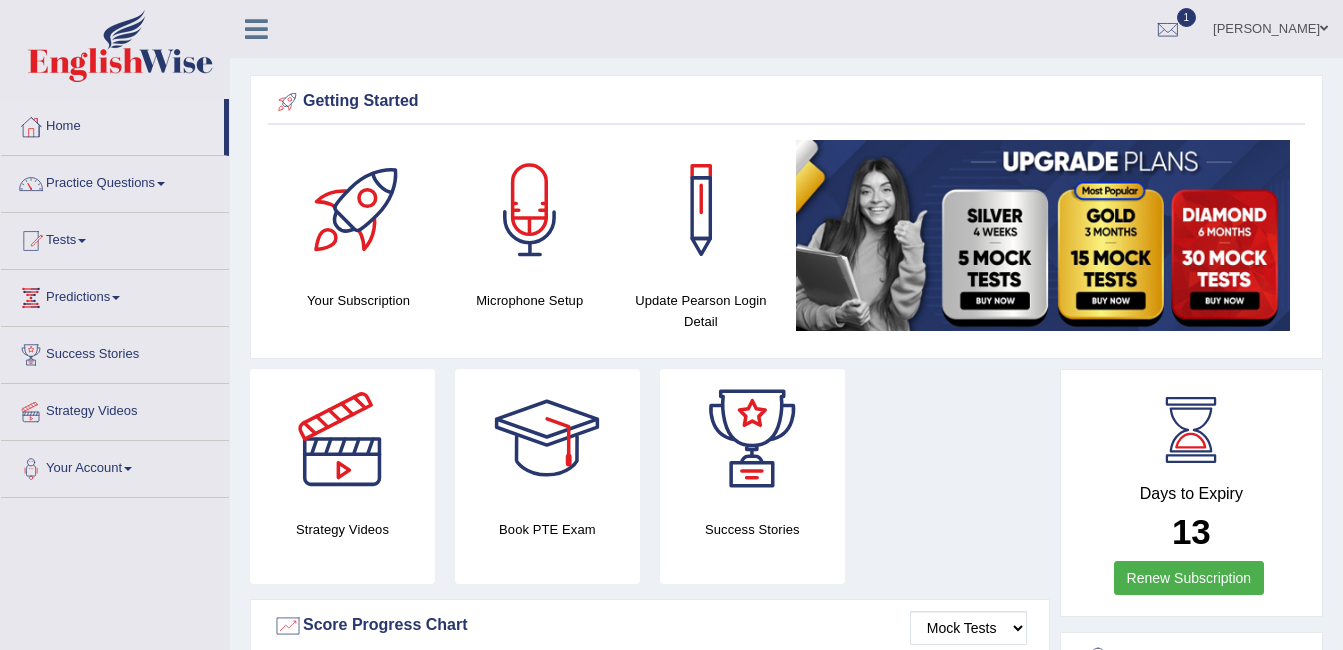 scroll, scrollTop: 0, scrollLeft: 0, axis: both 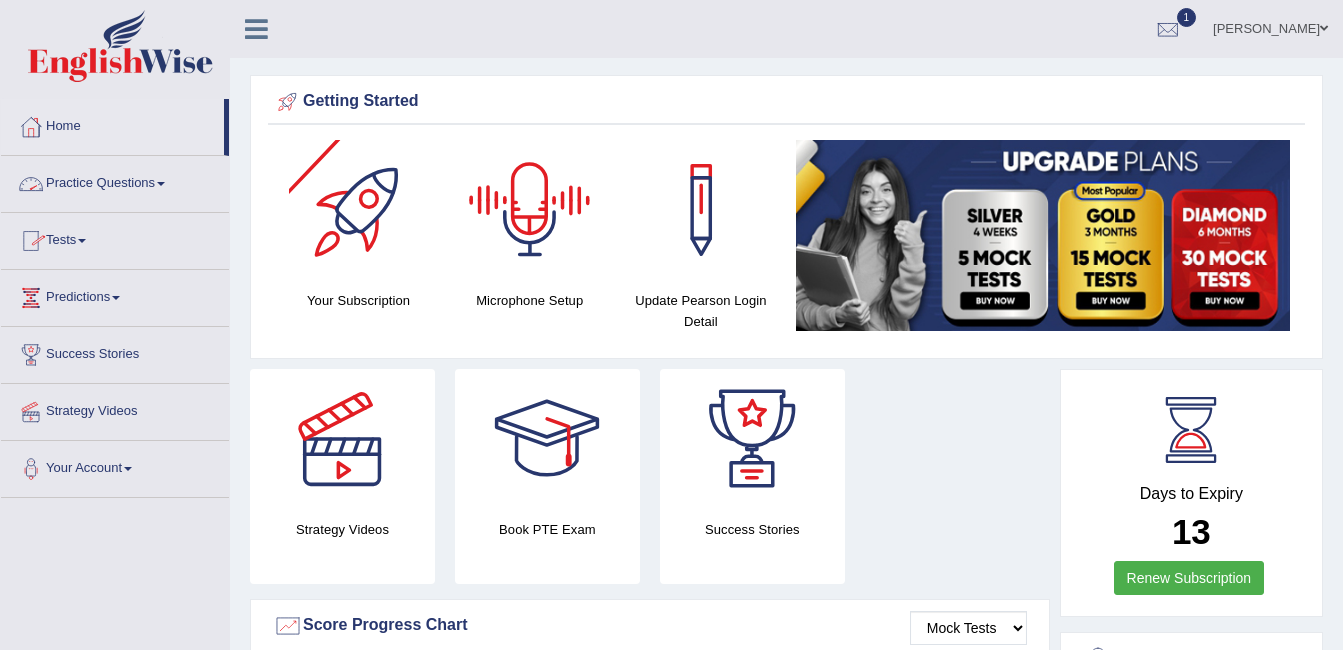 click at bounding box center [530, 210] 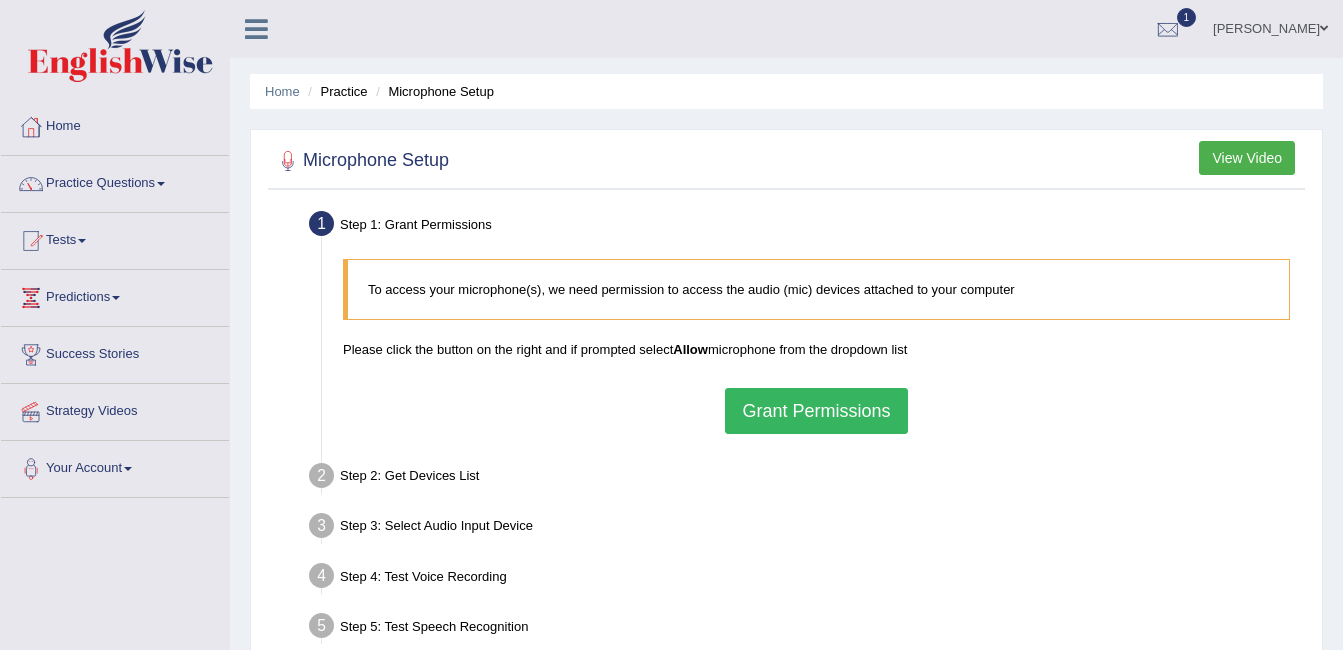 scroll, scrollTop: 0, scrollLeft: 0, axis: both 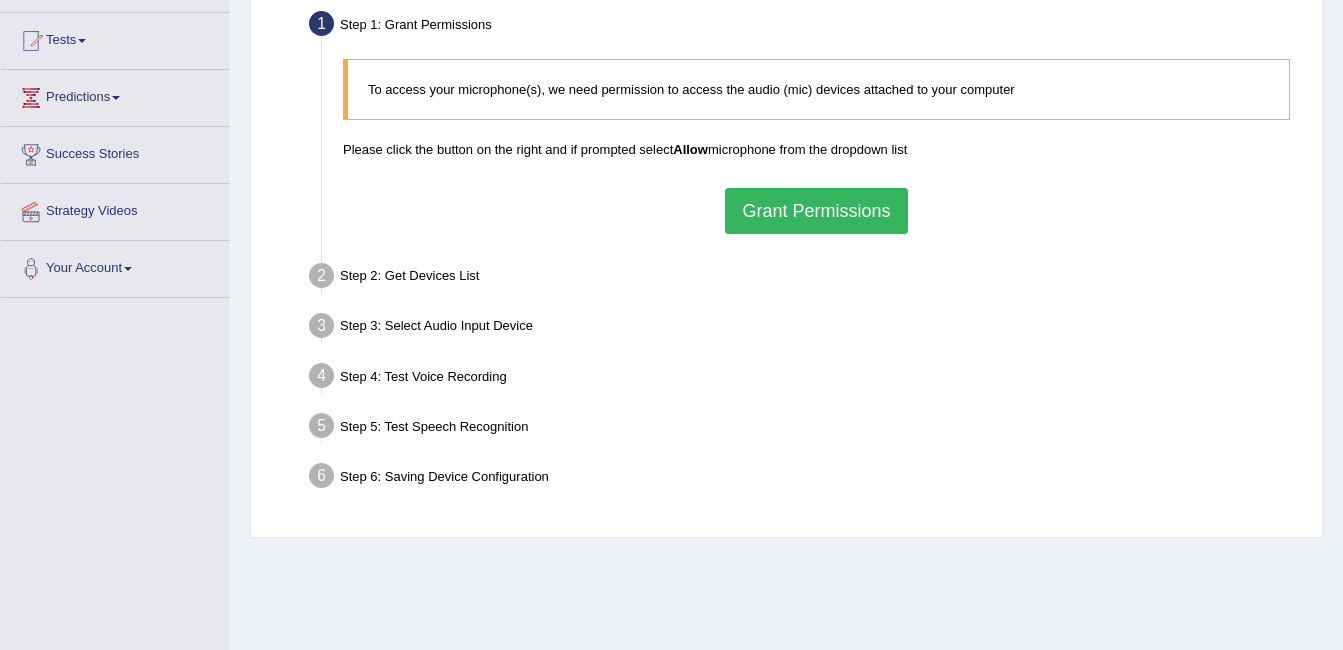 click on "Grant Permissions" at bounding box center [816, 211] 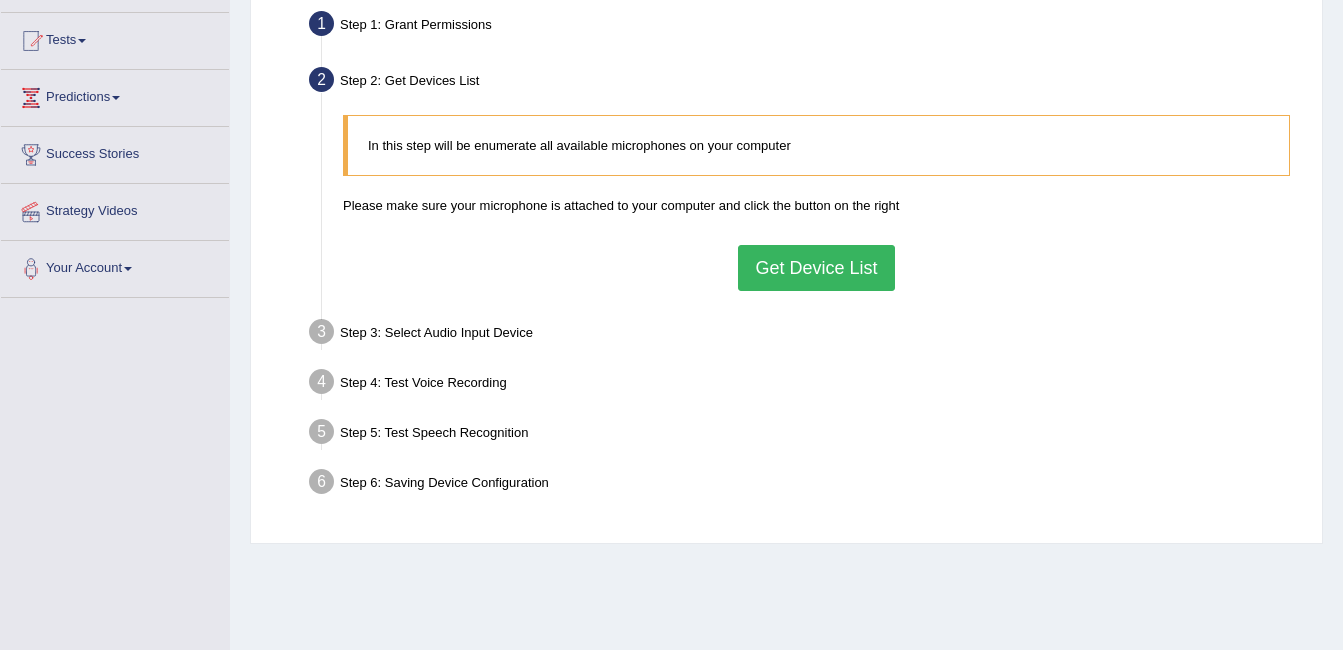 click on "Get Device List" at bounding box center (816, 268) 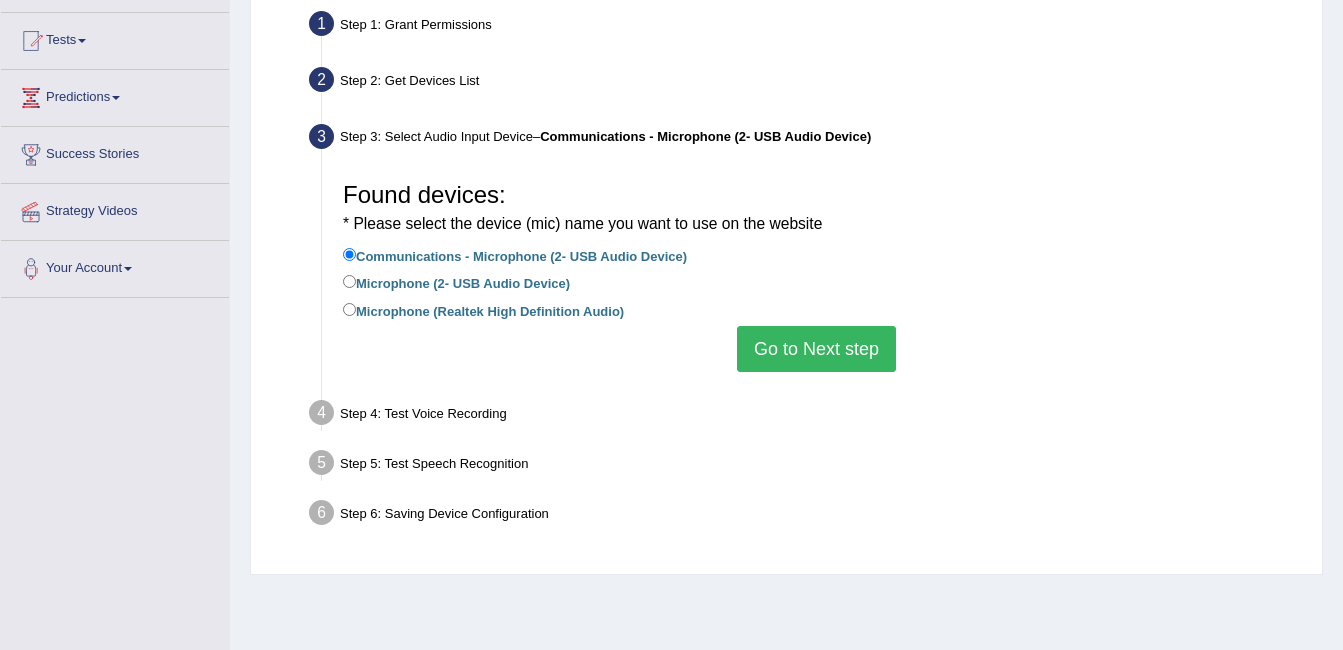 click on "Go to Next step" at bounding box center [816, 349] 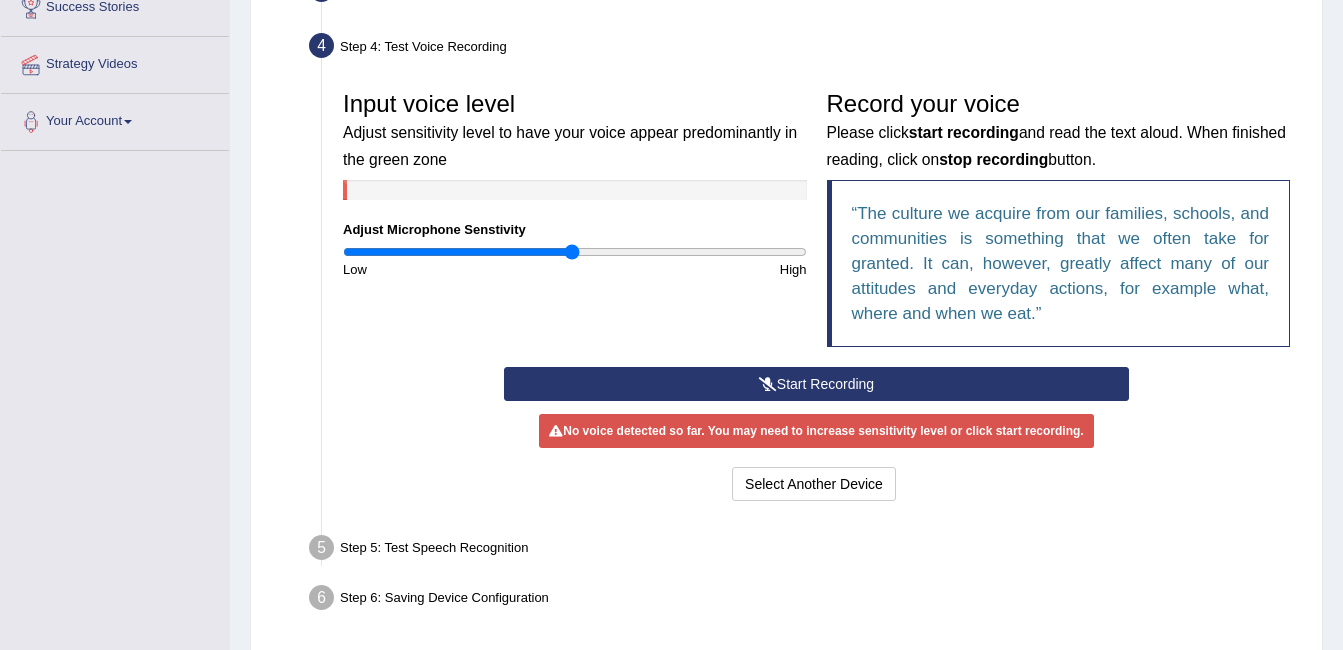 scroll, scrollTop: 400, scrollLeft: 0, axis: vertical 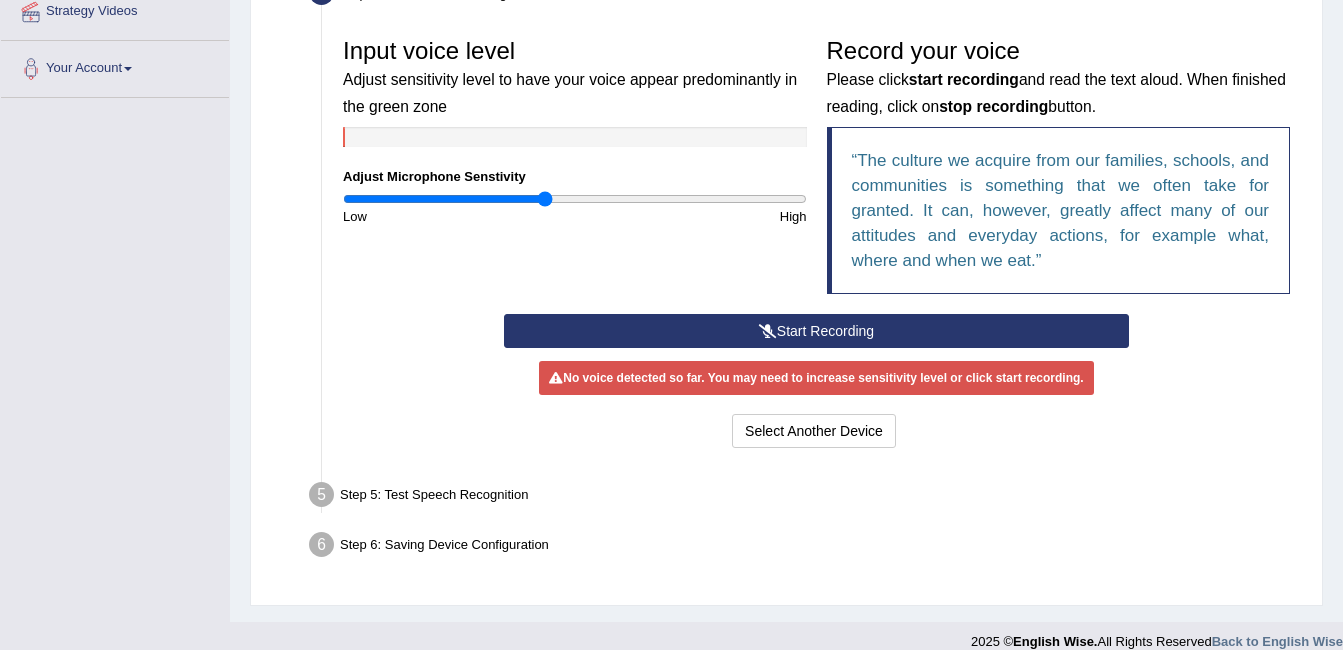 click at bounding box center [575, 199] 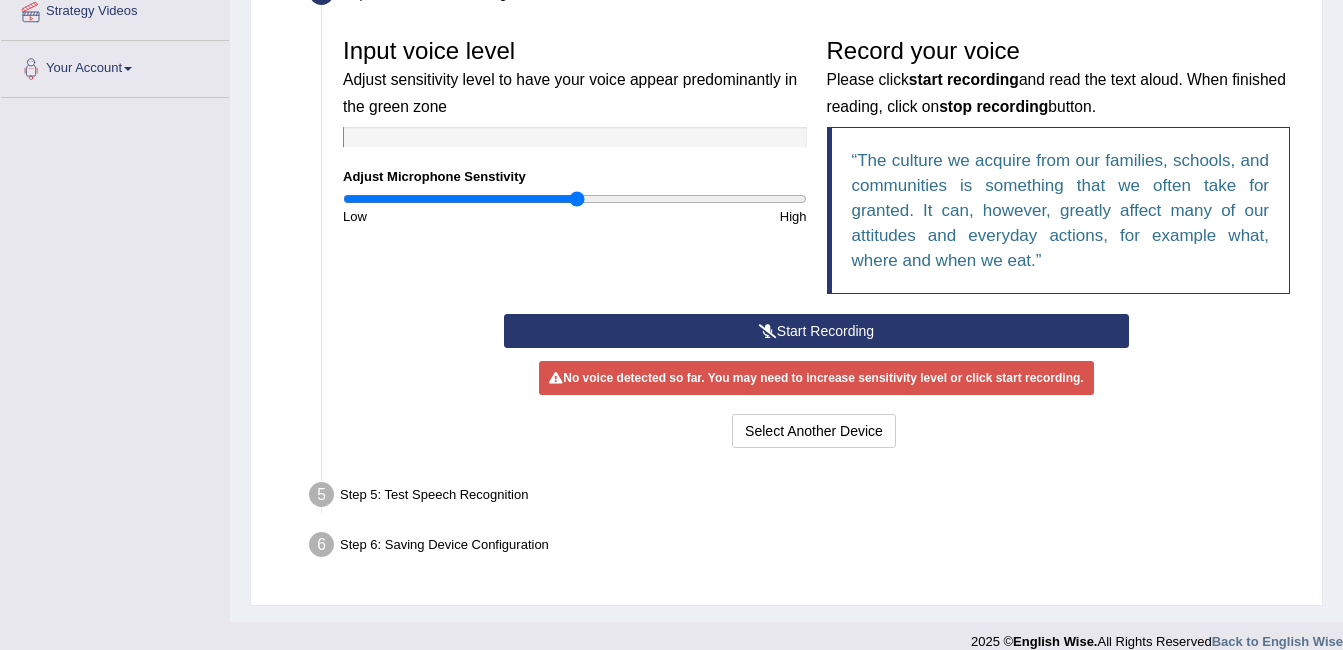 click at bounding box center (575, 199) 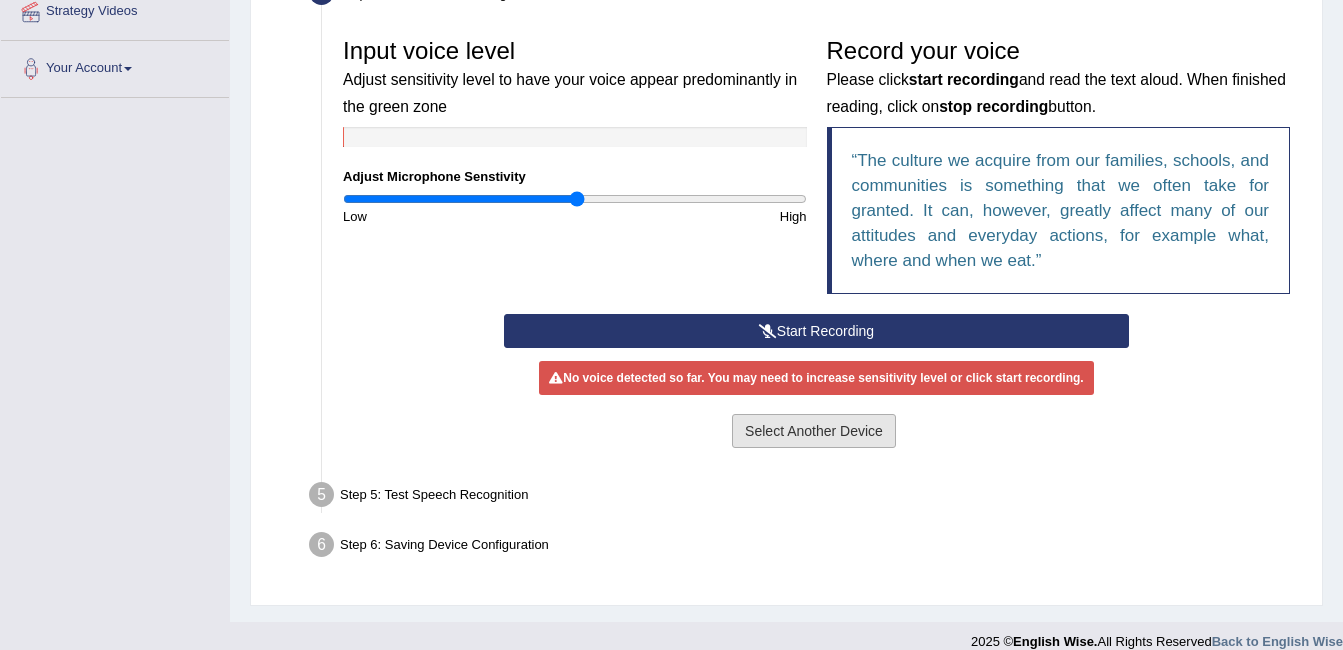 click on "Select Another Device" at bounding box center (814, 431) 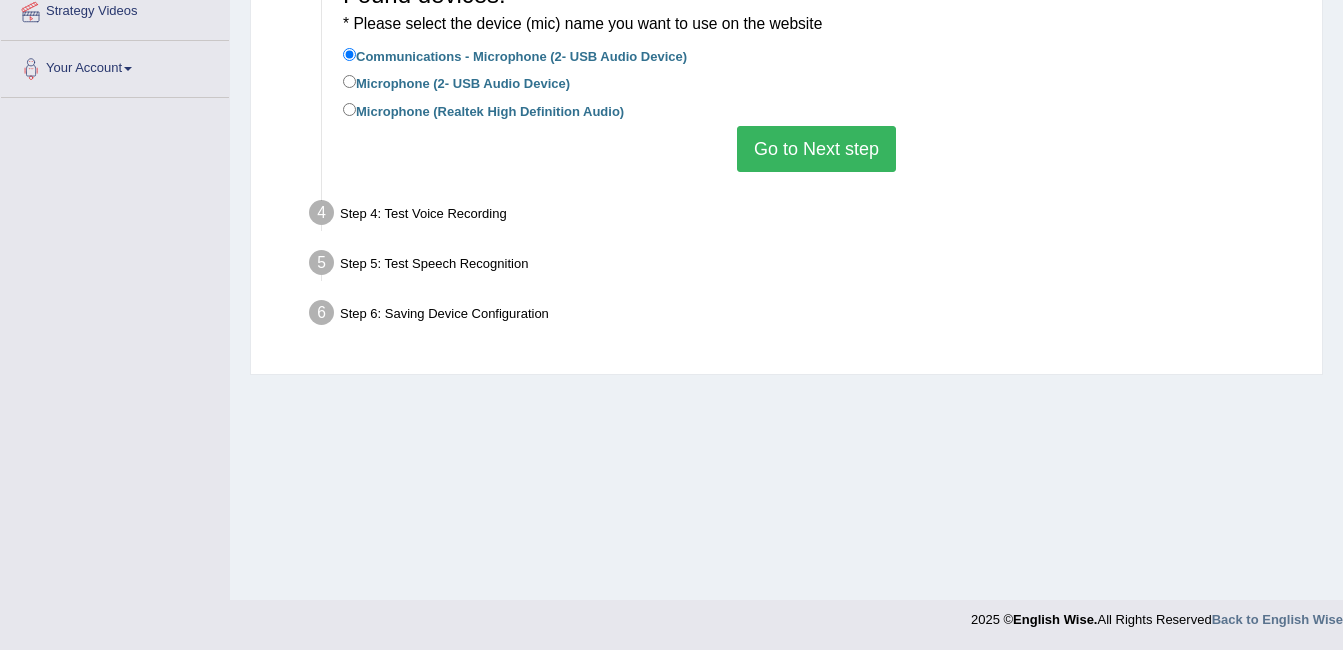 click on "Go to Next step" at bounding box center (816, 149) 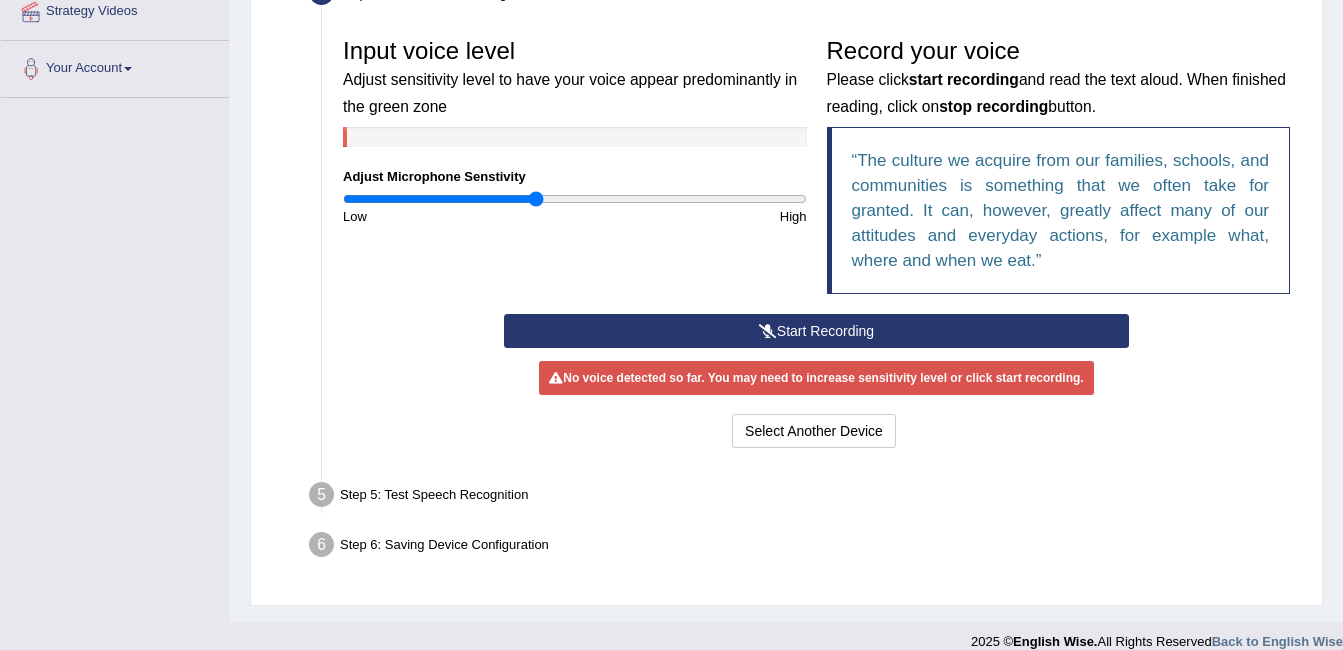 type on "0.84" 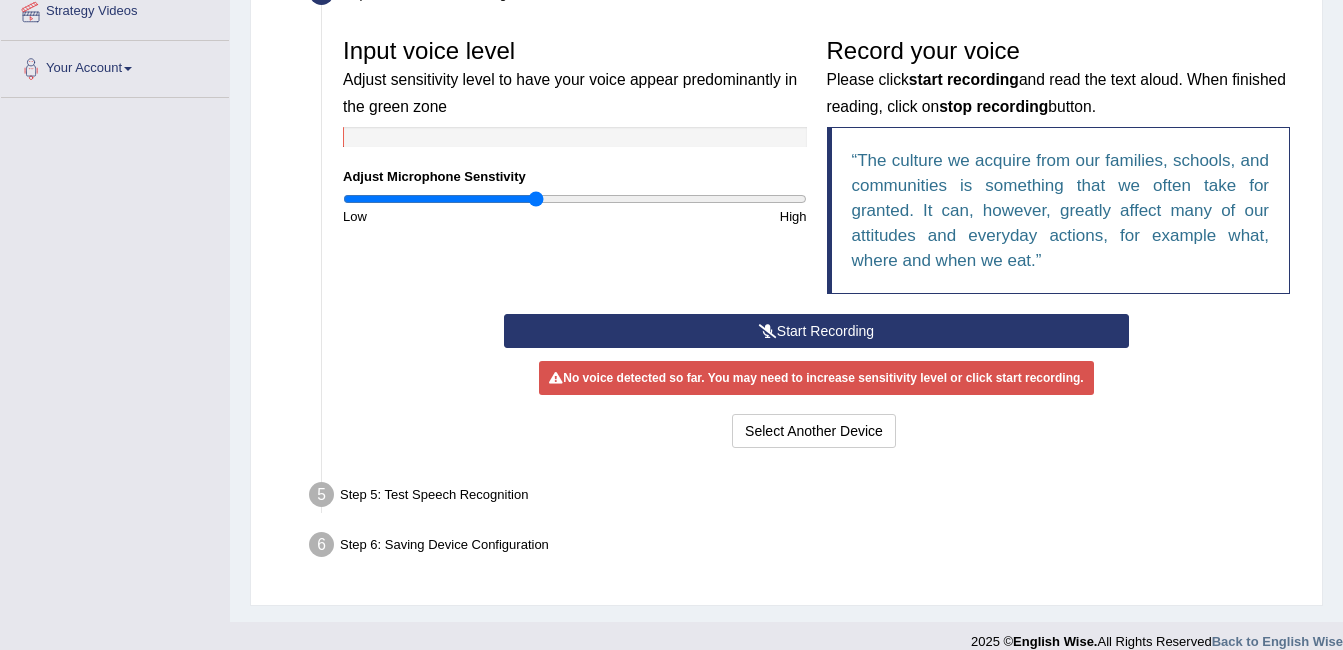 click on "Start Recording    Stop Recording   Note:  Please listen to the recording till the end by pressing  , to proceed.       No voice detected so far. You may need to increase sensitivity level or click start recording.     Voice level is too low yet. Please increase the sensitivity level from the bar on the left.     Your voice is strong enough for our A.I. to detect    Voice level is too high. Please reduce the sensitivity level from the bar on the left.     Select Another Device   Voice is ok. Go to Next step" at bounding box center (816, 383) 